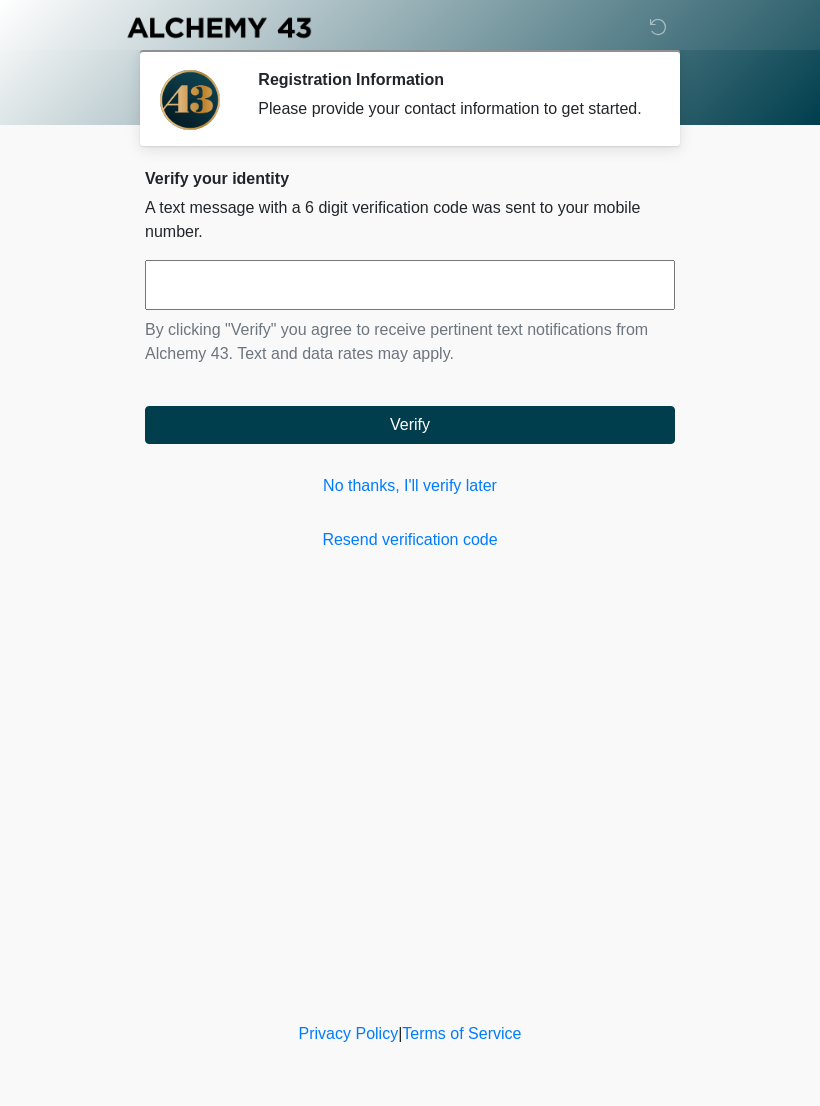 scroll, scrollTop: 0, scrollLeft: 0, axis: both 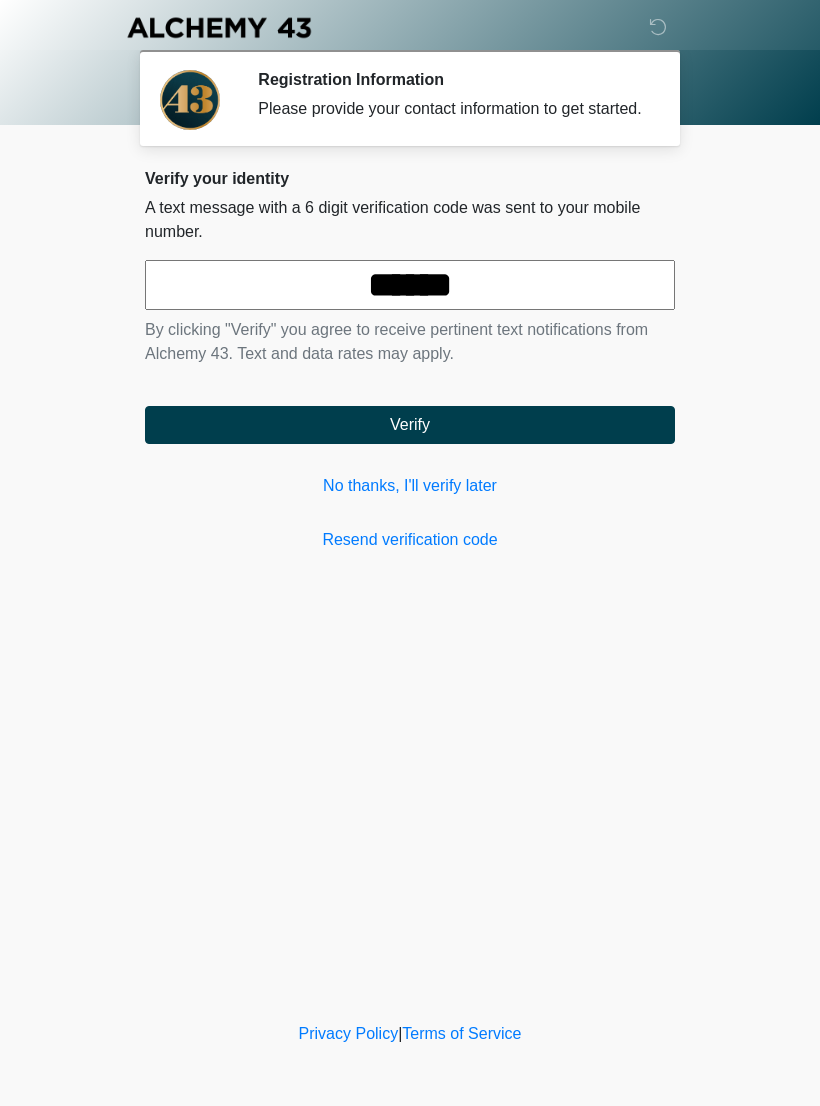 type on "******" 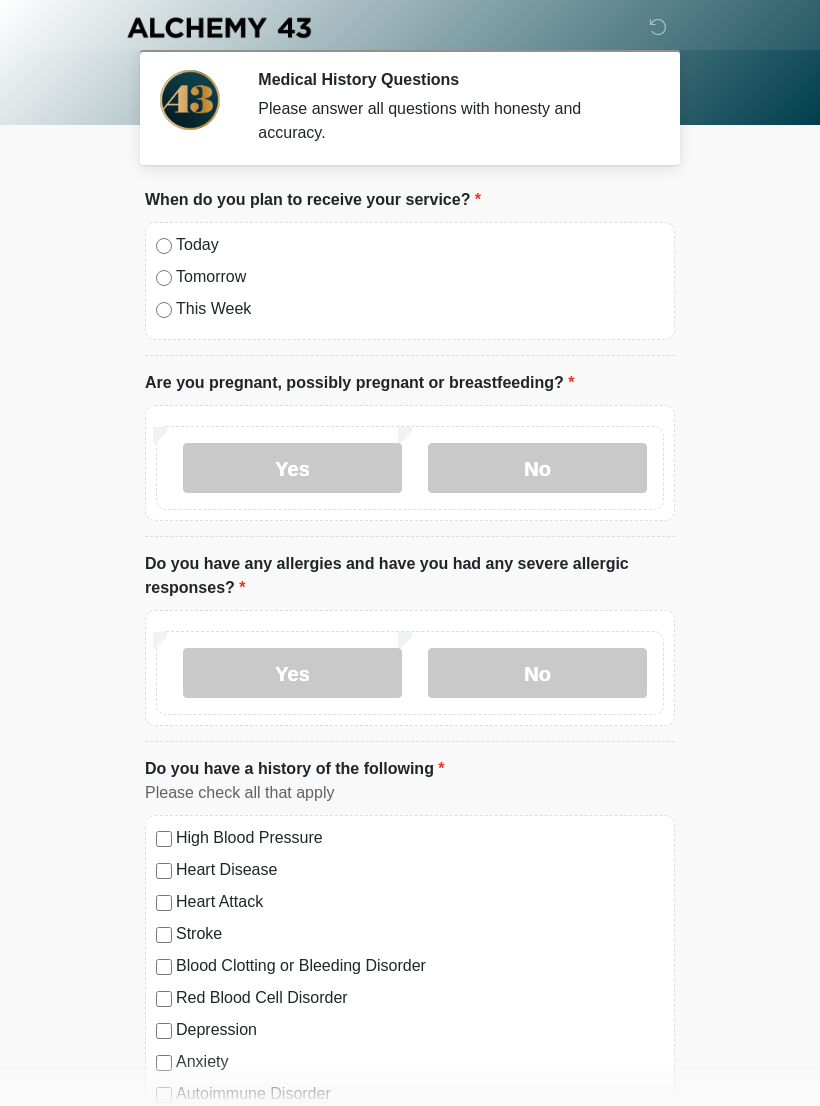 click on "Today" at bounding box center (410, 245) 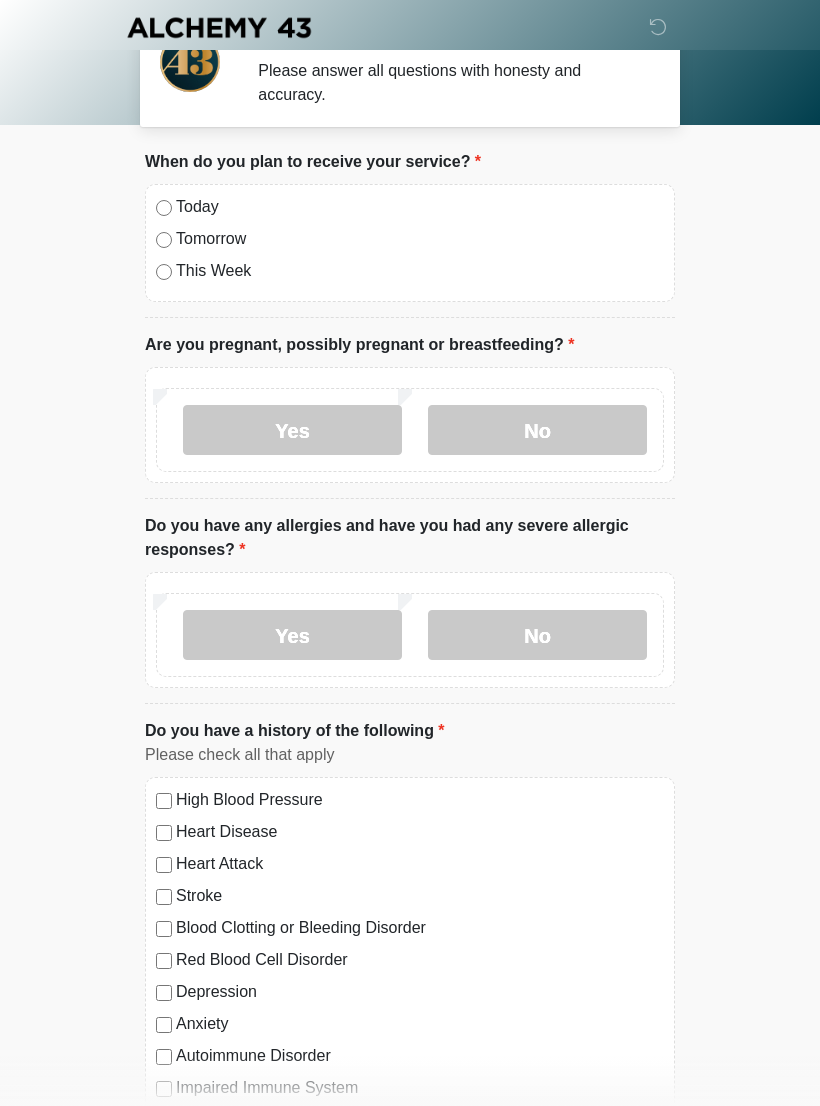 scroll, scrollTop: 57, scrollLeft: 0, axis: vertical 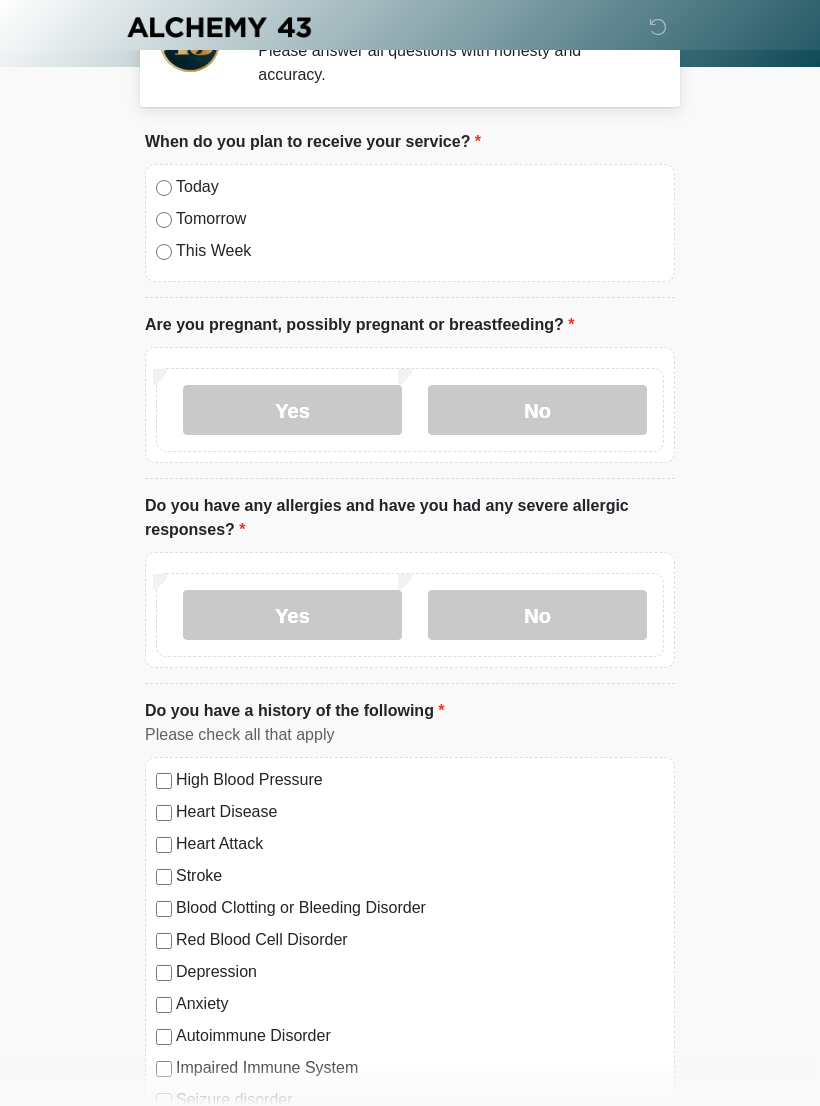 click on "No" at bounding box center [537, 616] 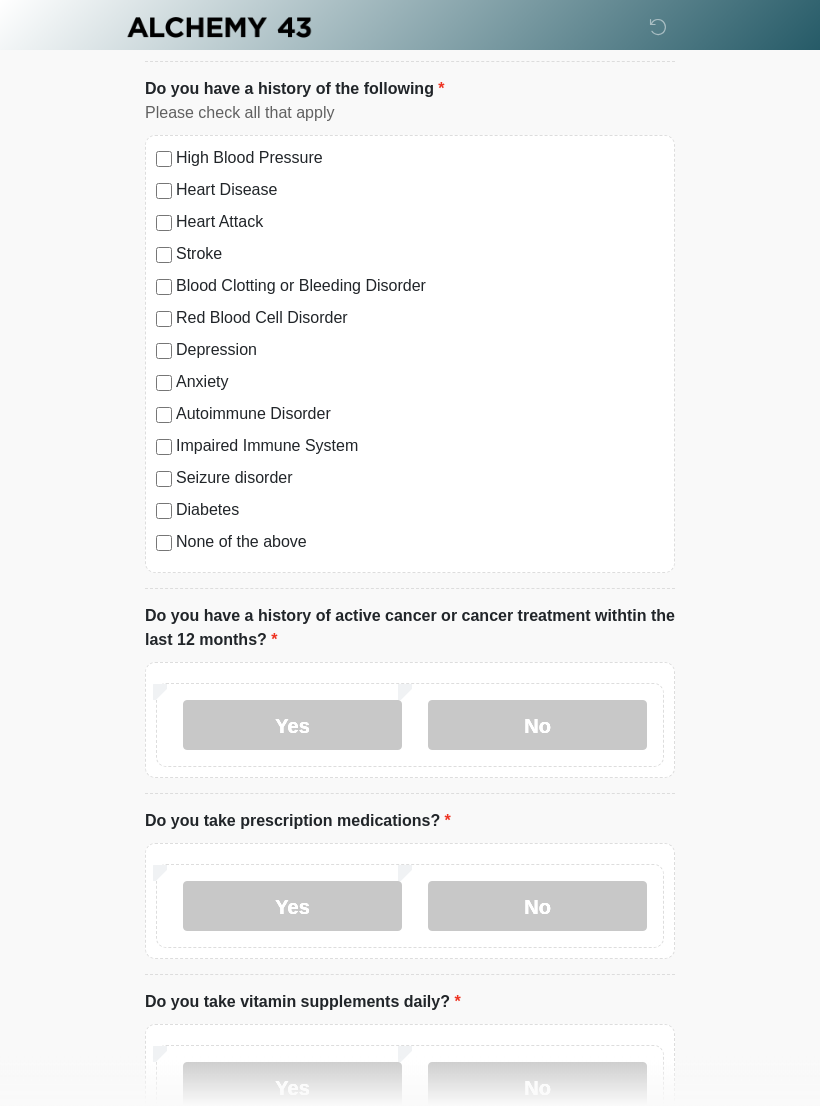 scroll, scrollTop: 680, scrollLeft: 0, axis: vertical 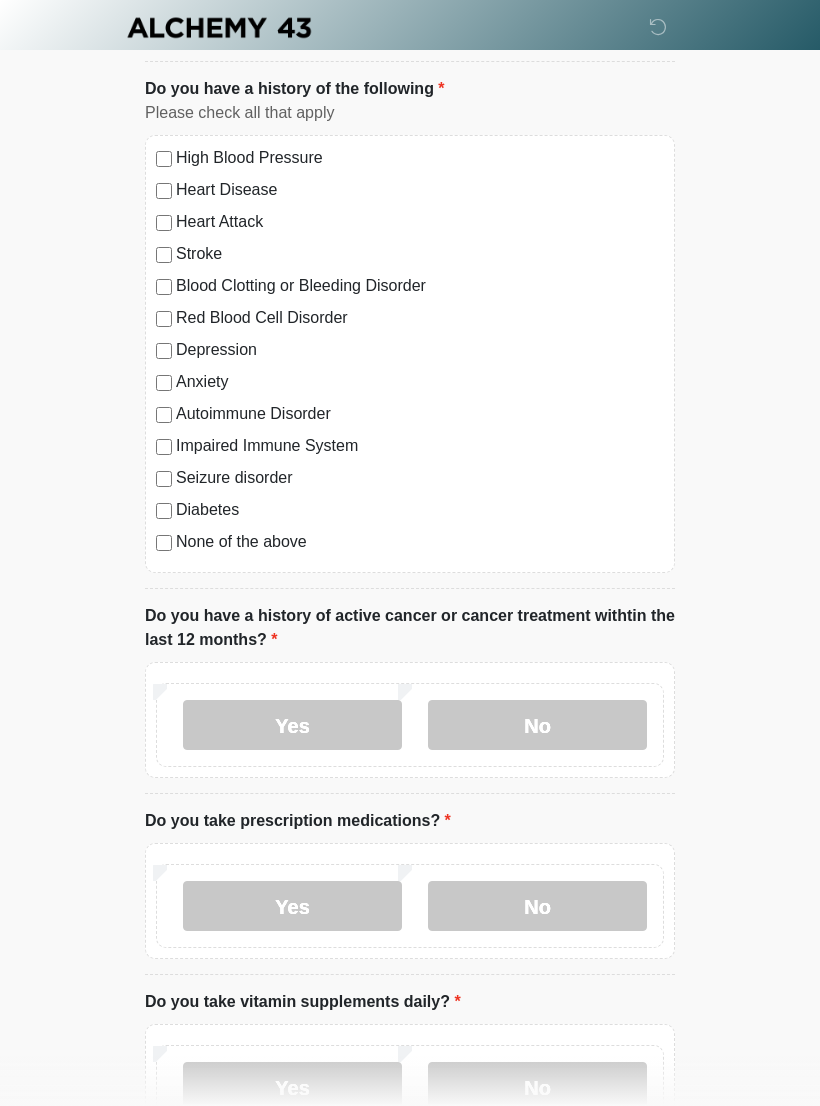 click on "No" at bounding box center [537, 725] 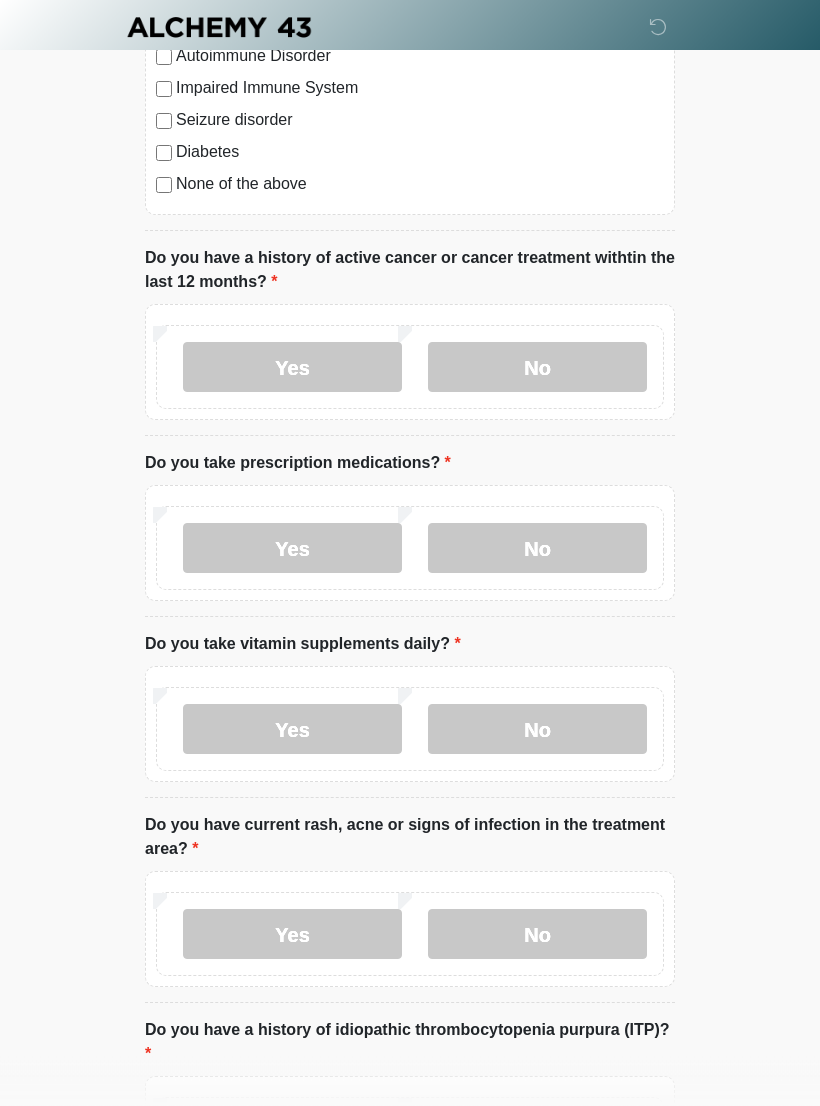 scroll, scrollTop: 1038, scrollLeft: 0, axis: vertical 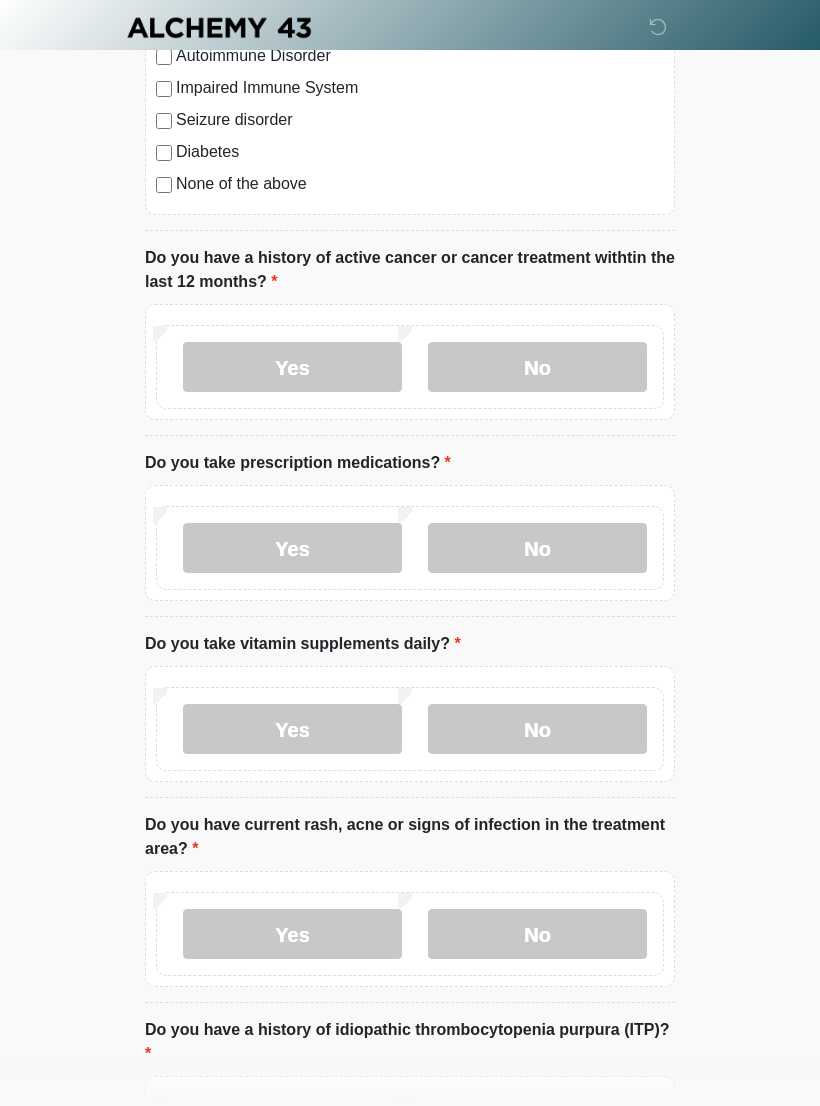 click on "No" at bounding box center (537, 548) 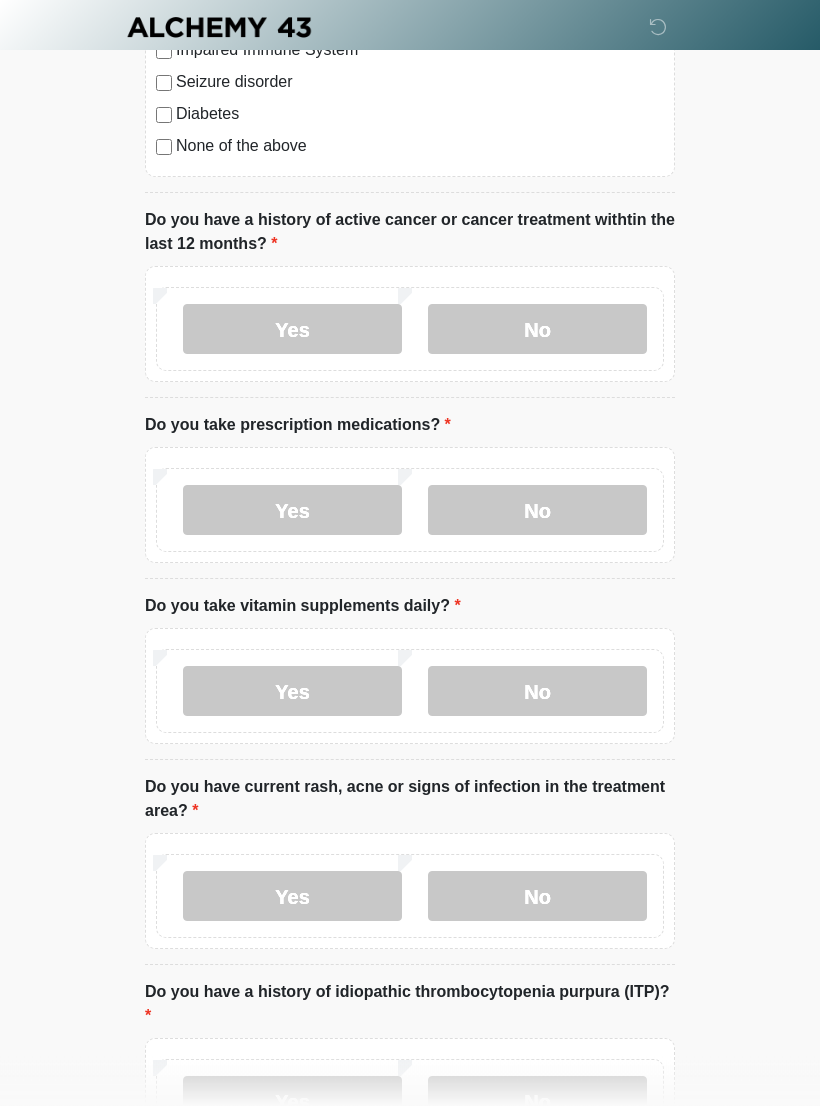 scroll, scrollTop: 1083, scrollLeft: 0, axis: vertical 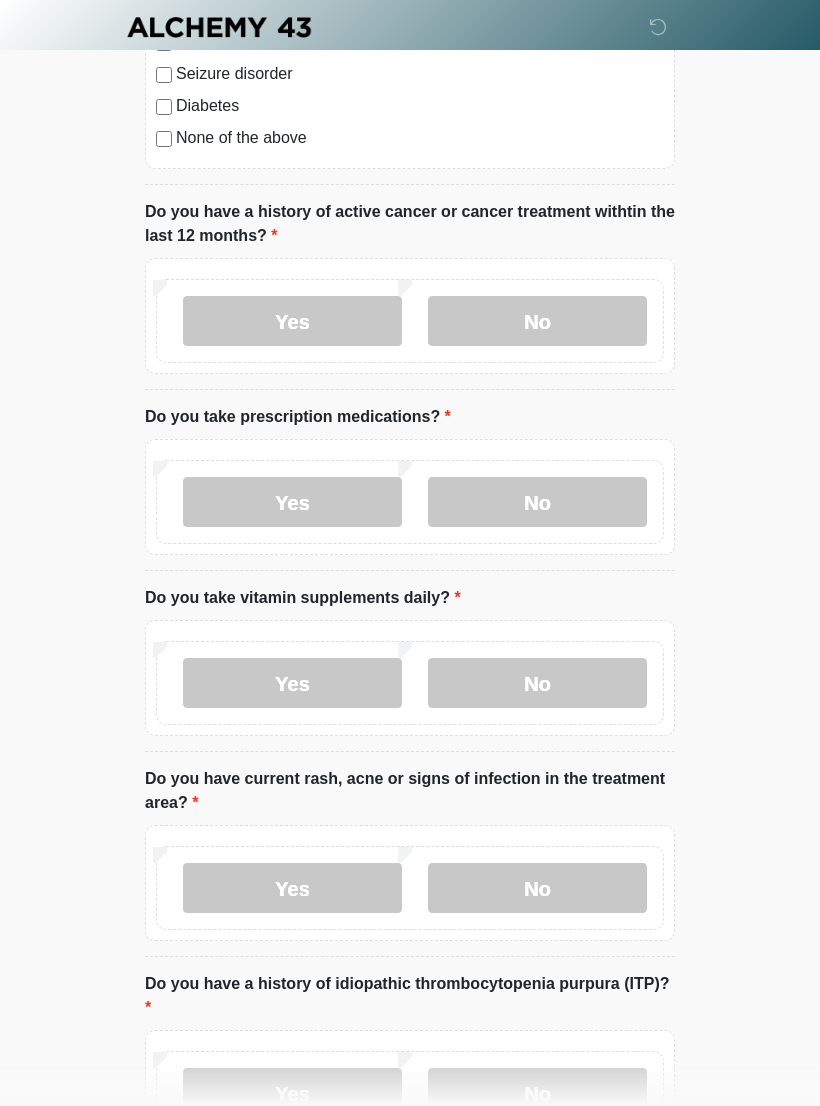 click on "No" at bounding box center [537, 684] 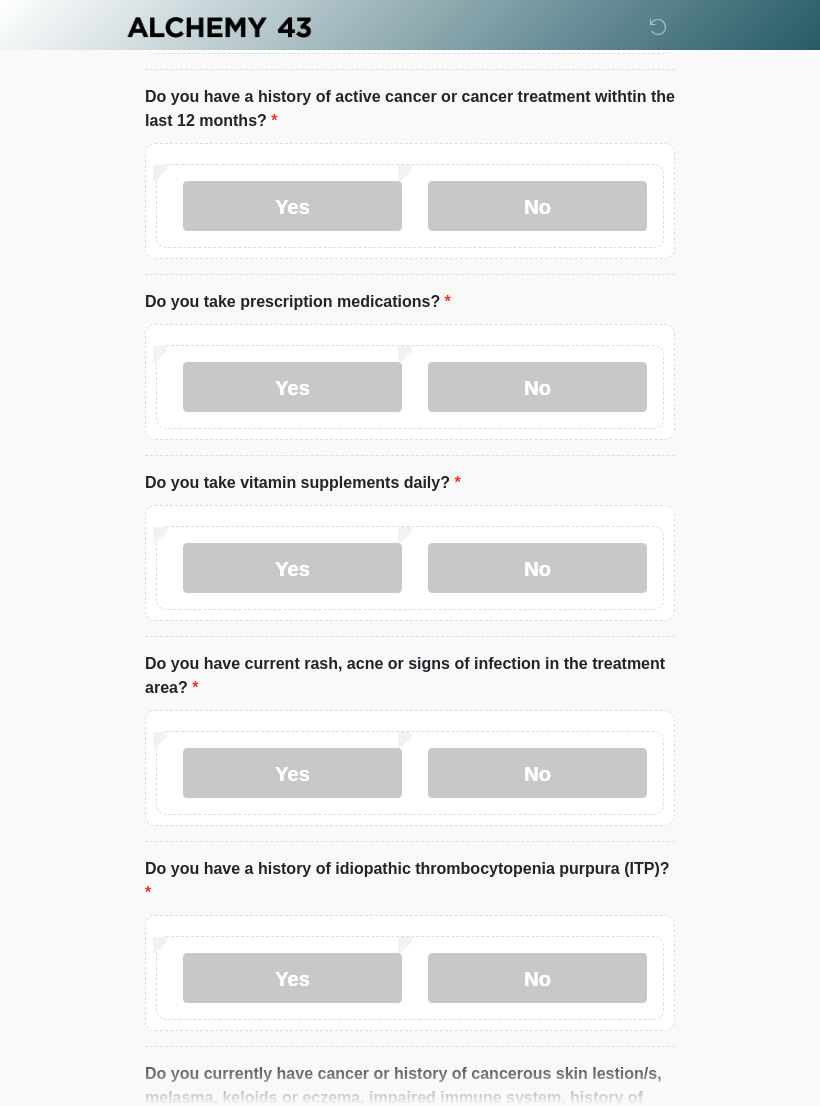 scroll, scrollTop: 1206, scrollLeft: 0, axis: vertical 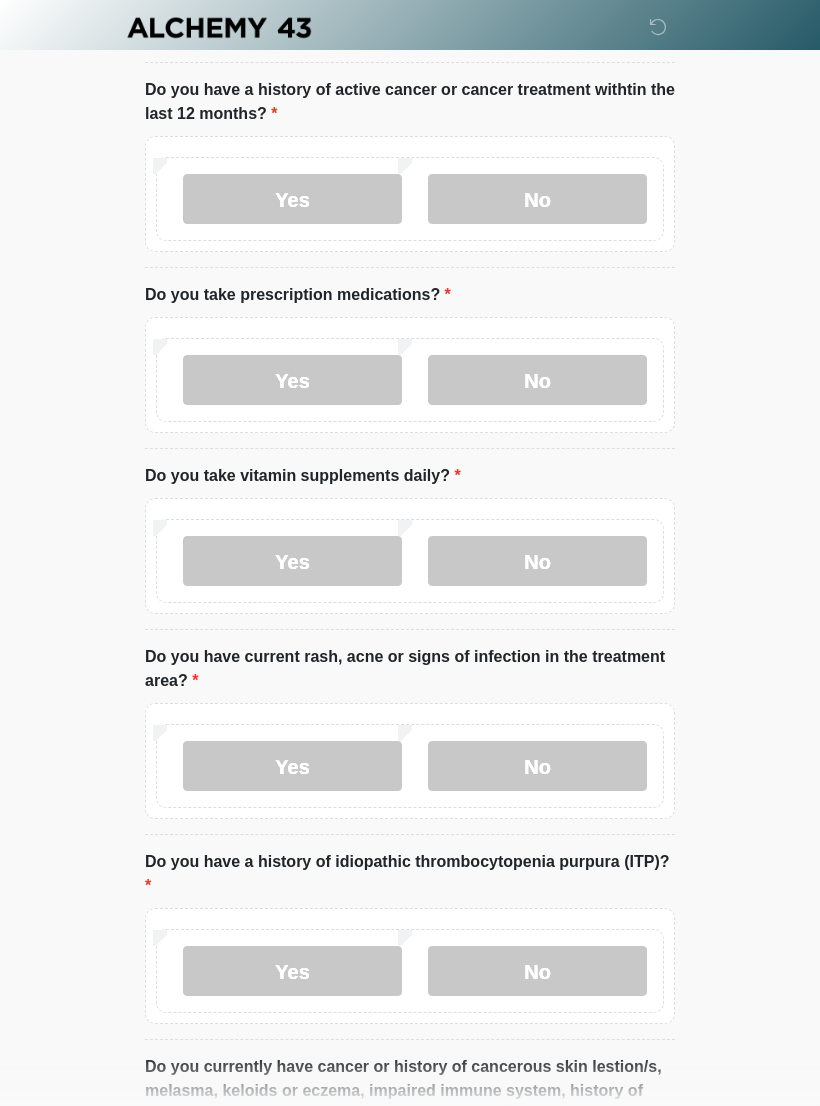click on "No" at bounding box center [537, 766] 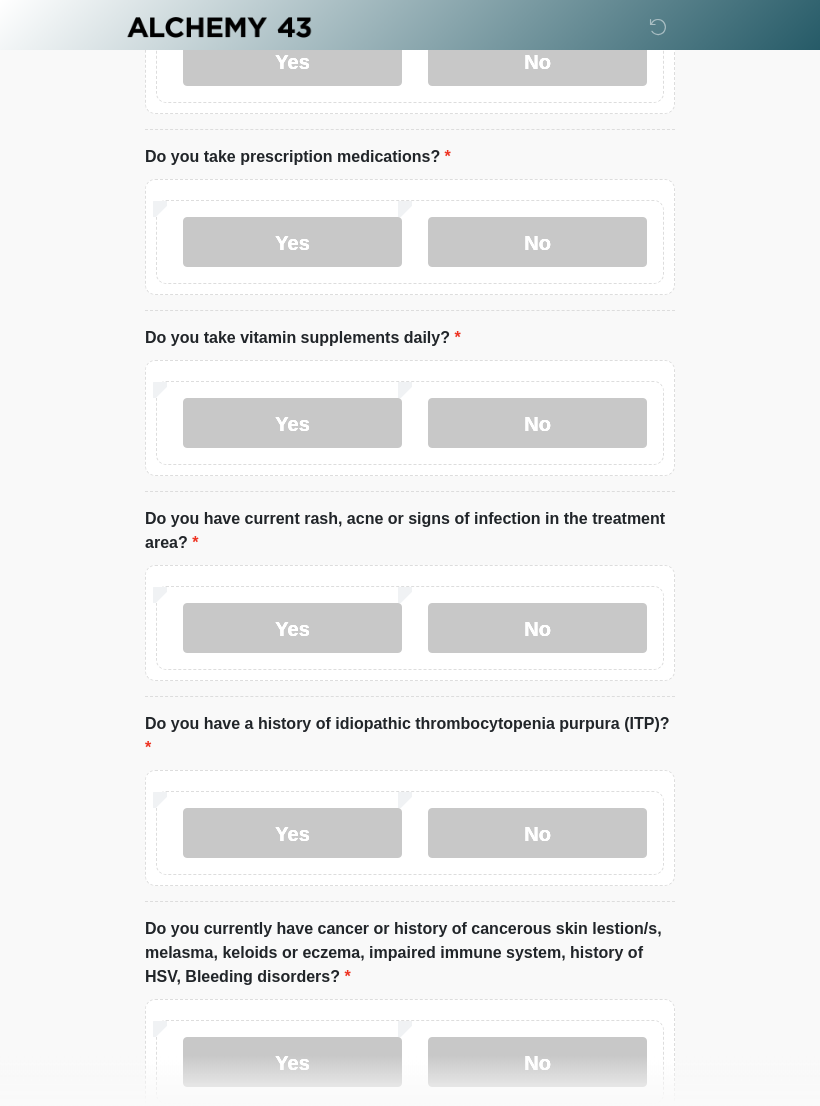 scroll, scrollTop: 1350, scrollLeft: 0, axis: vertical 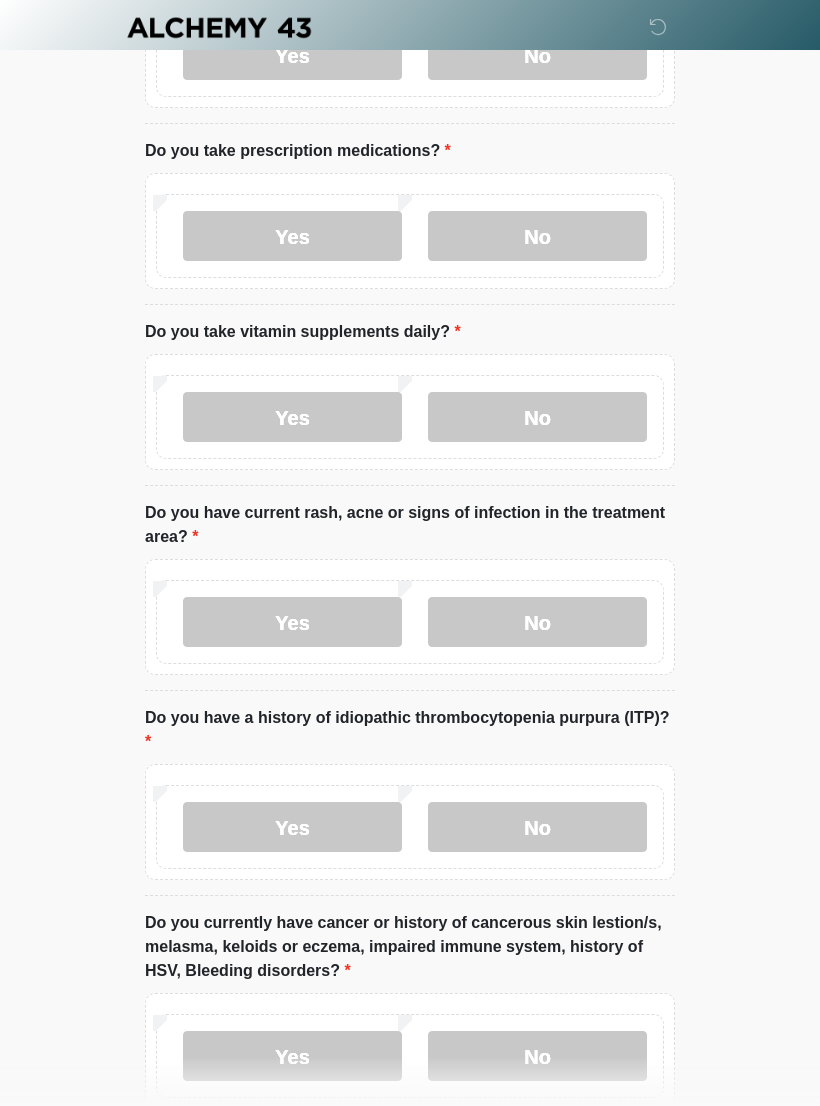 click on "No" at bounding box center [537, 827] 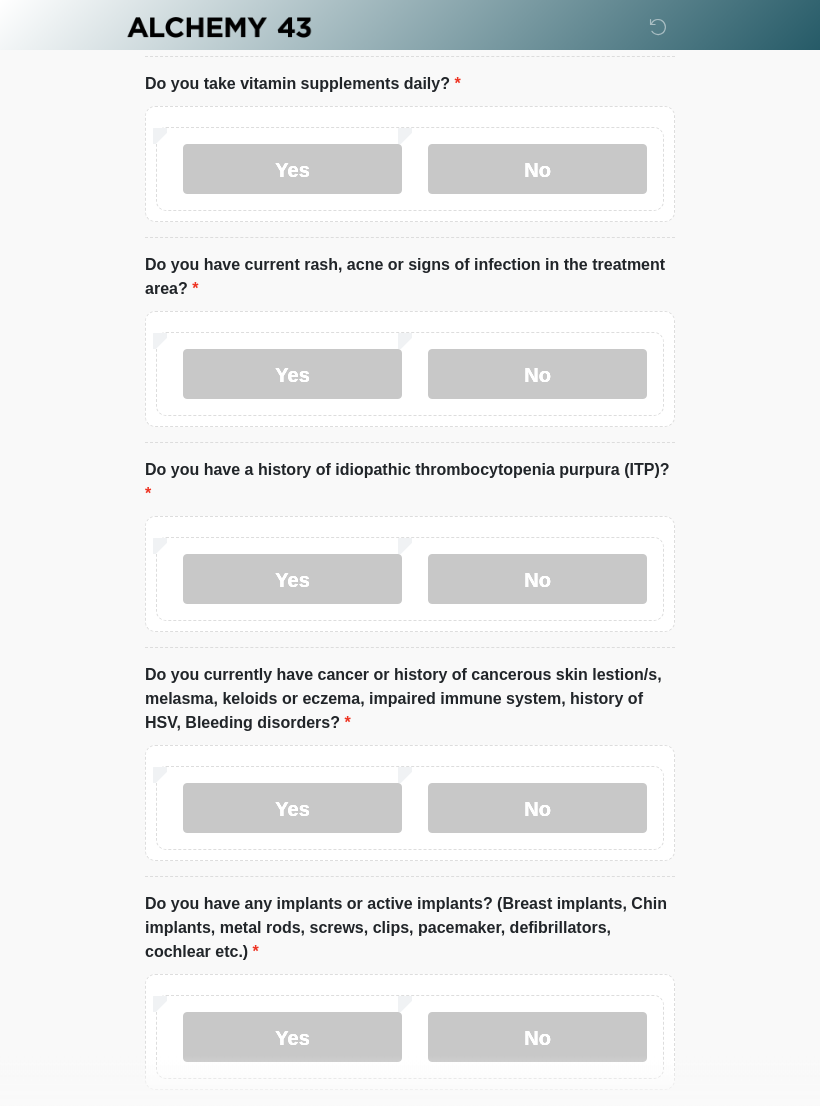 scroll, scrollTop: 1613, scrollLeft: 0, axis: vertical 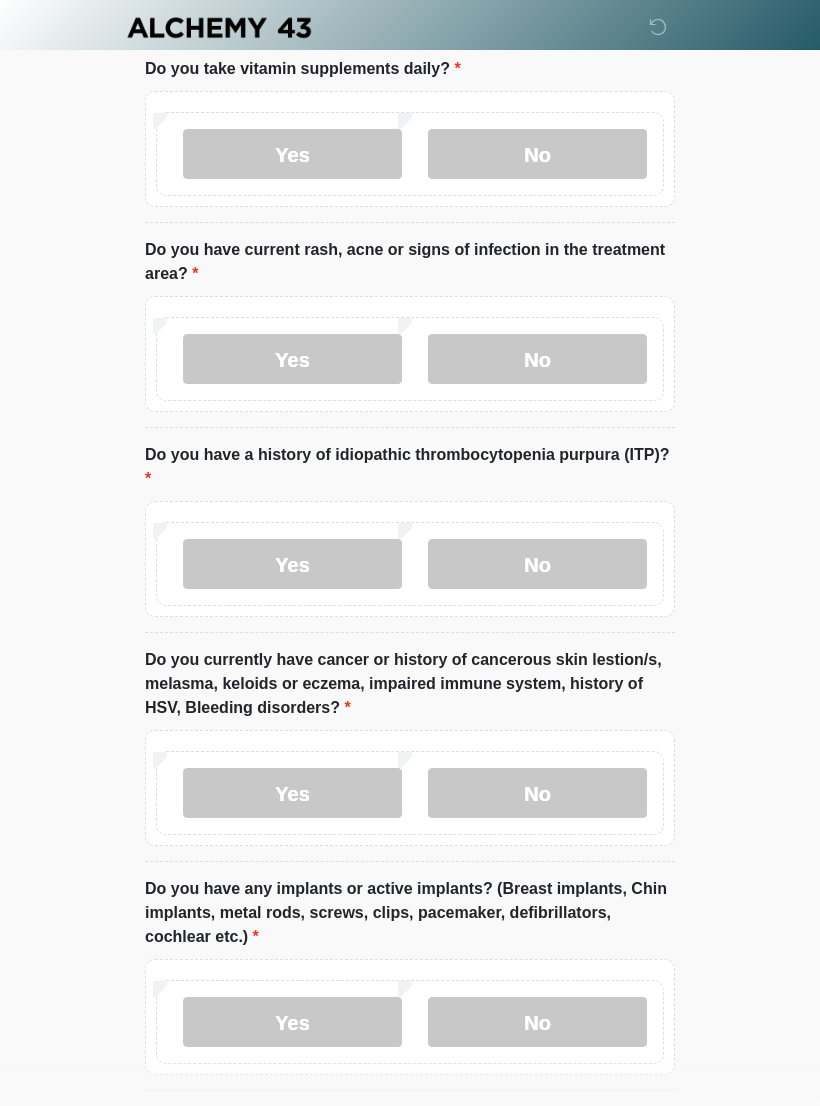 click on "No" at bounding box center (537, 793) 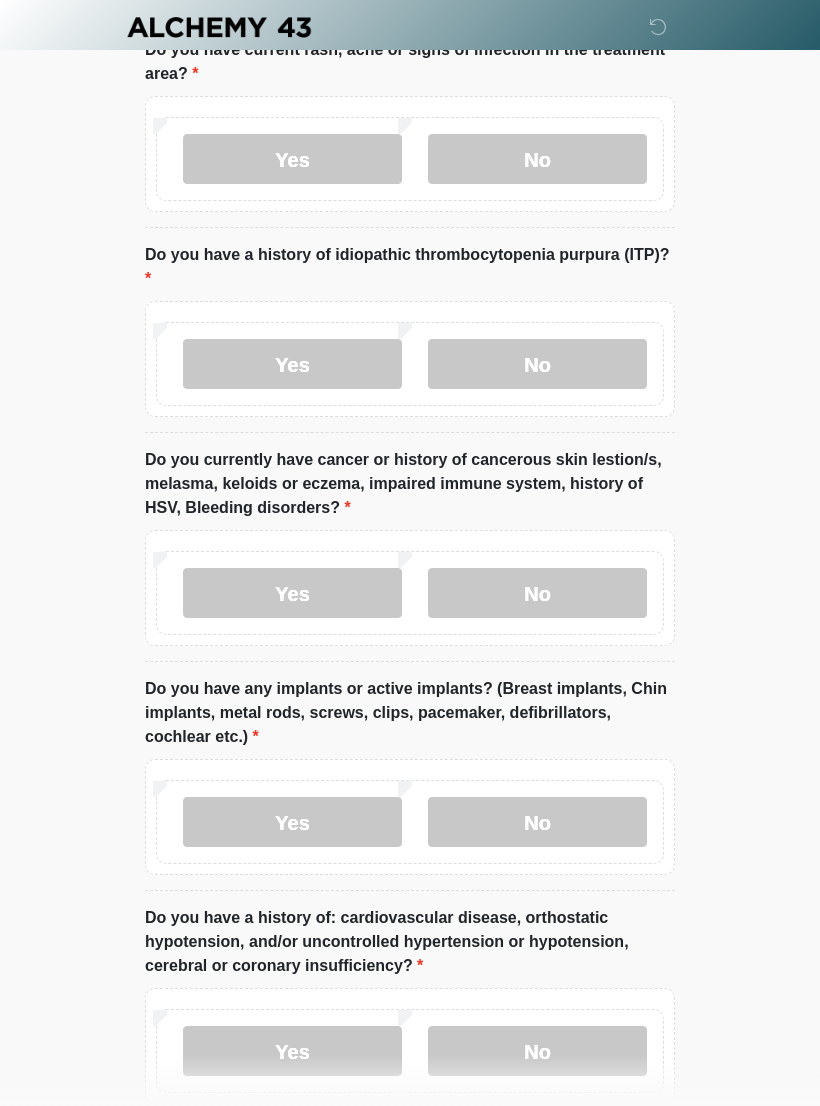 click on "No" at bounding box center (537, 823) 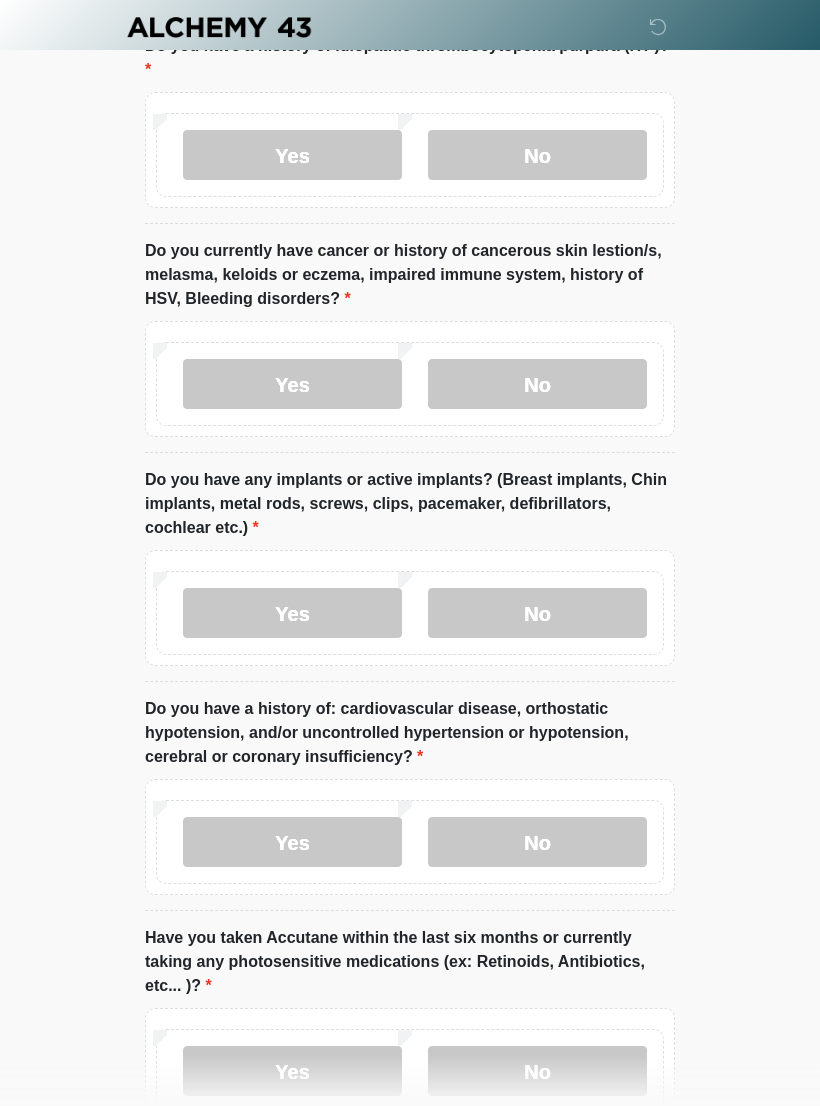 scroll, scrollTop: 2052, scrollLeft: 0, axis: vertical 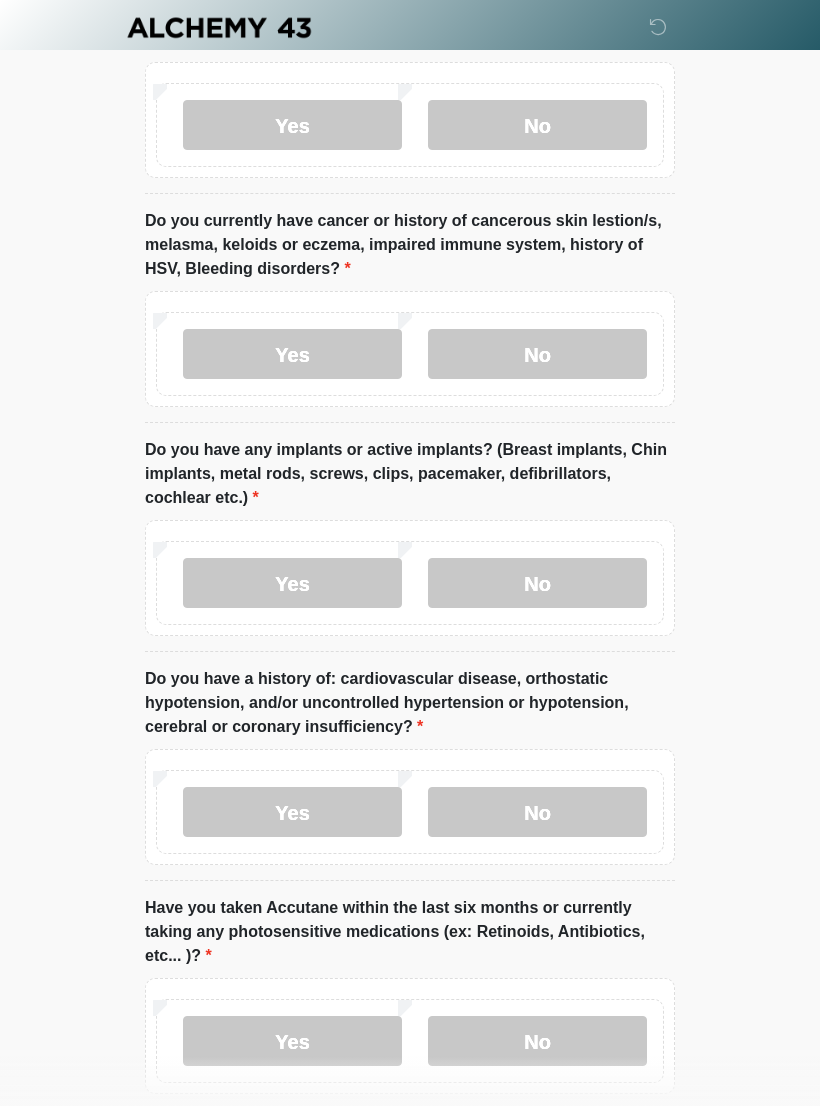 click on "No" at bounding box center [537, 812] 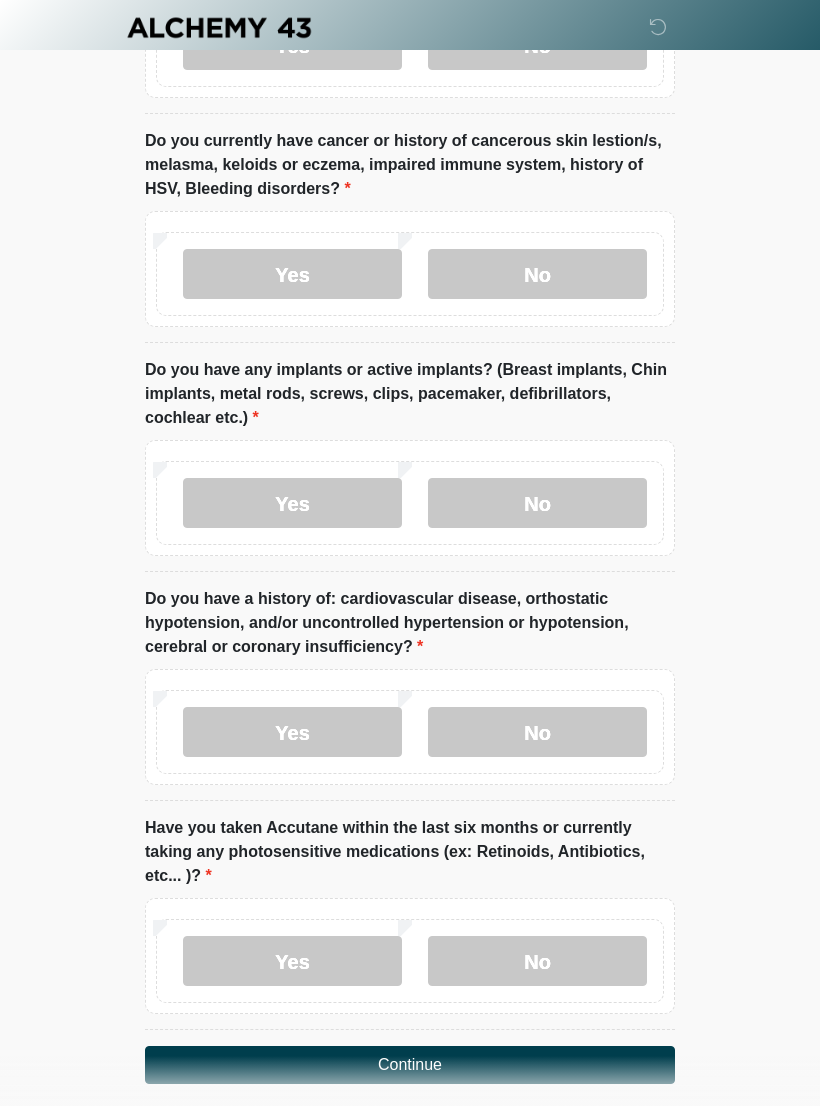 scroll, scrollTop: 2157, scrollLeft: 0, axis: vertical 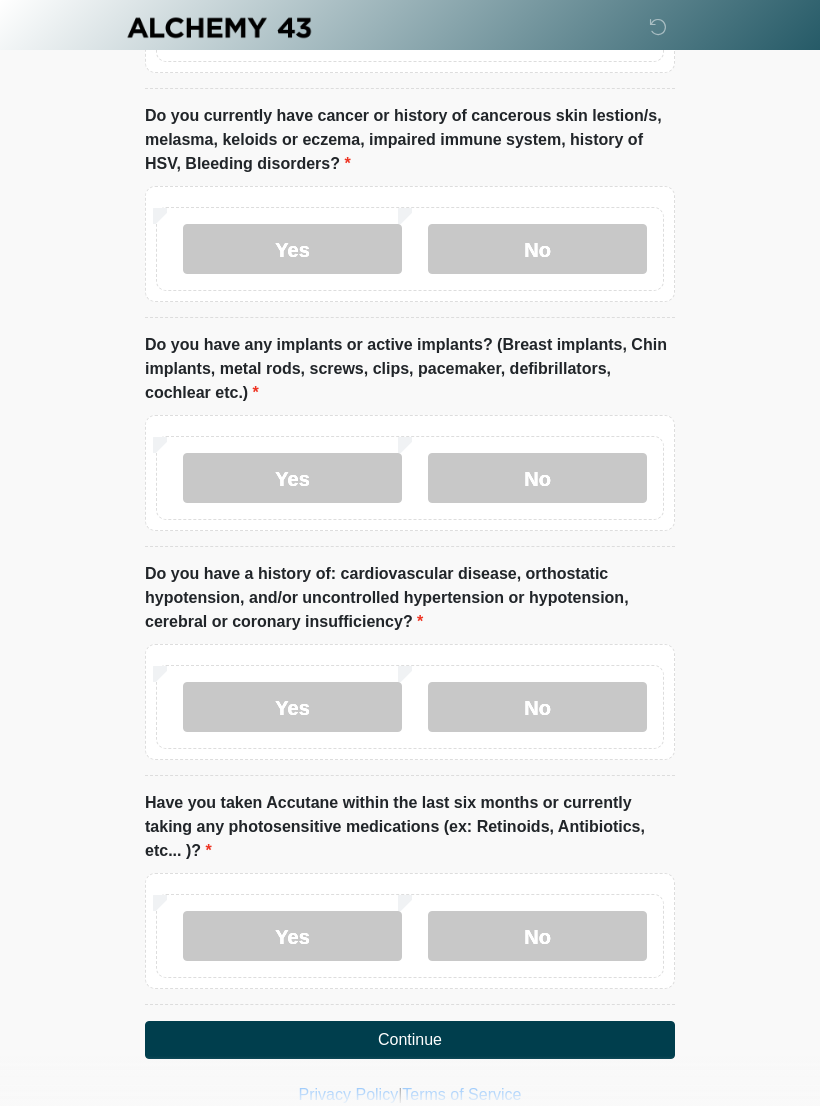 click on "No" at bounding box center [537, 936] 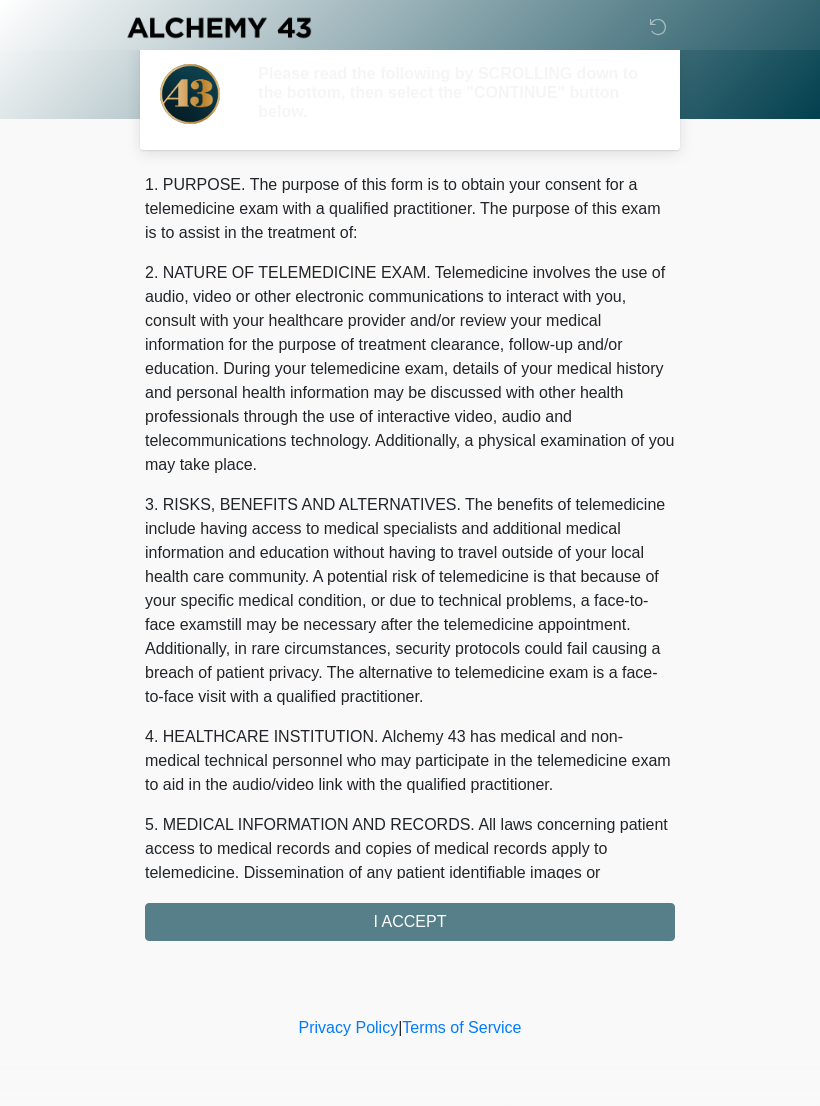 scroll, scrollTop: 0, scrollLeft: 0, axis: both 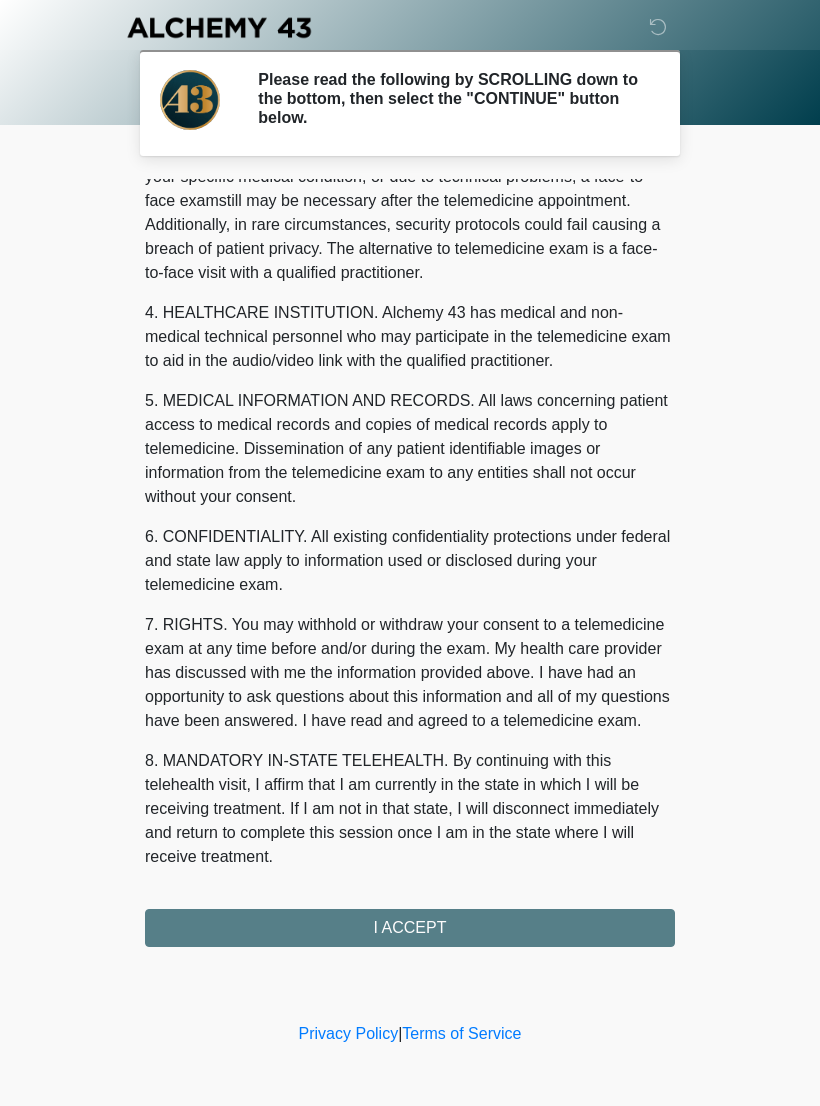 click on "I ACCEPT" at bounding box center [410, 928] 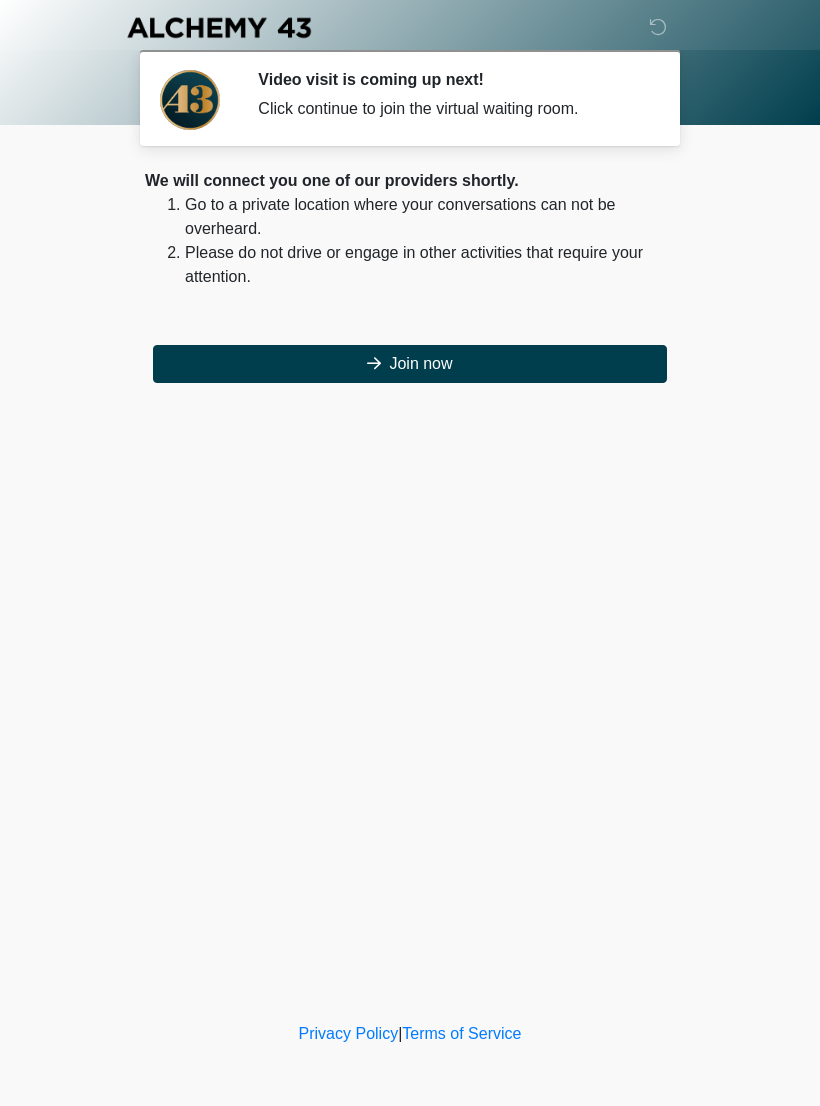 click on "Join now" at bounding box center (410, 364) 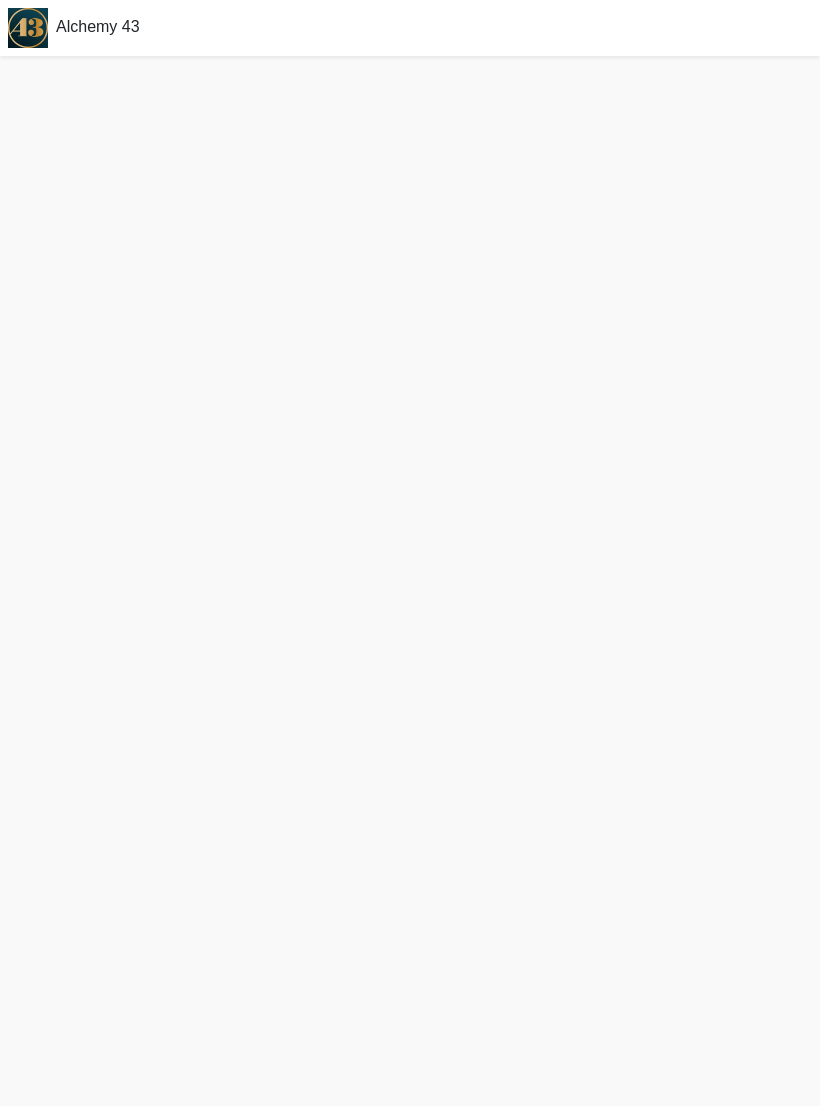 scroll, scrollTop: 0, scrollLeft: 0, axis: both 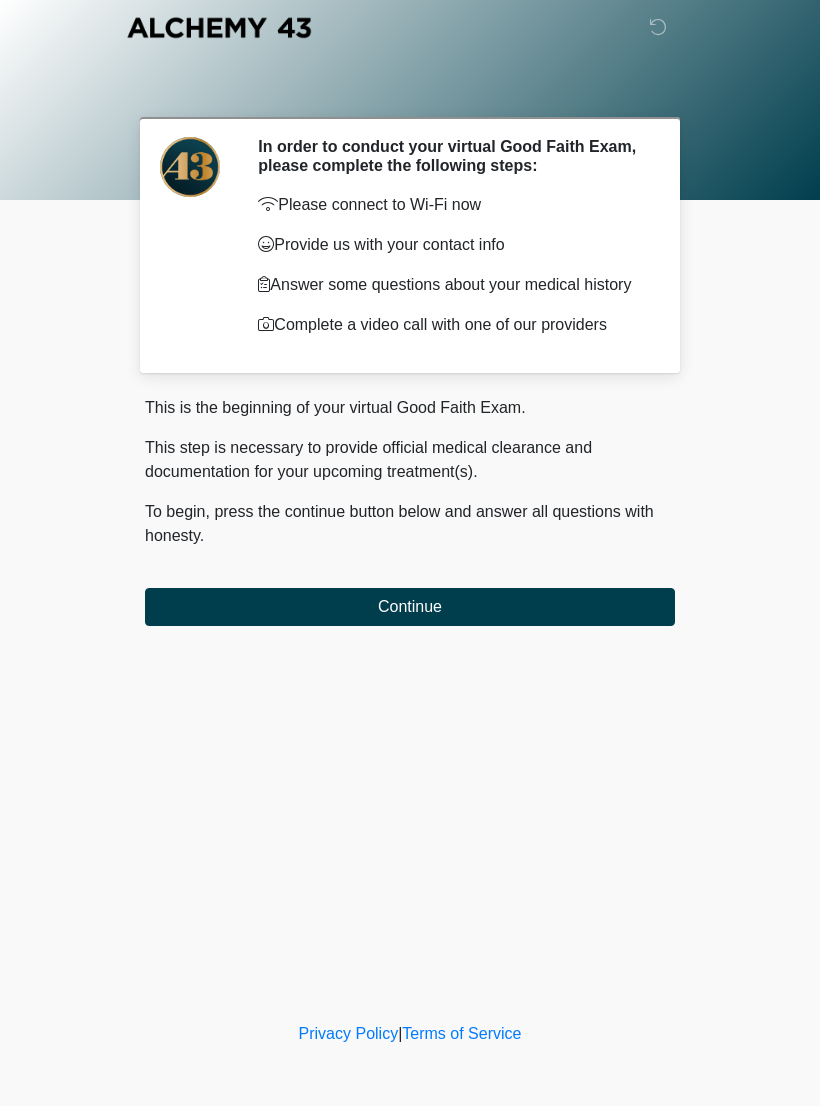 click on "Continue" at bounding box center (410, 607) 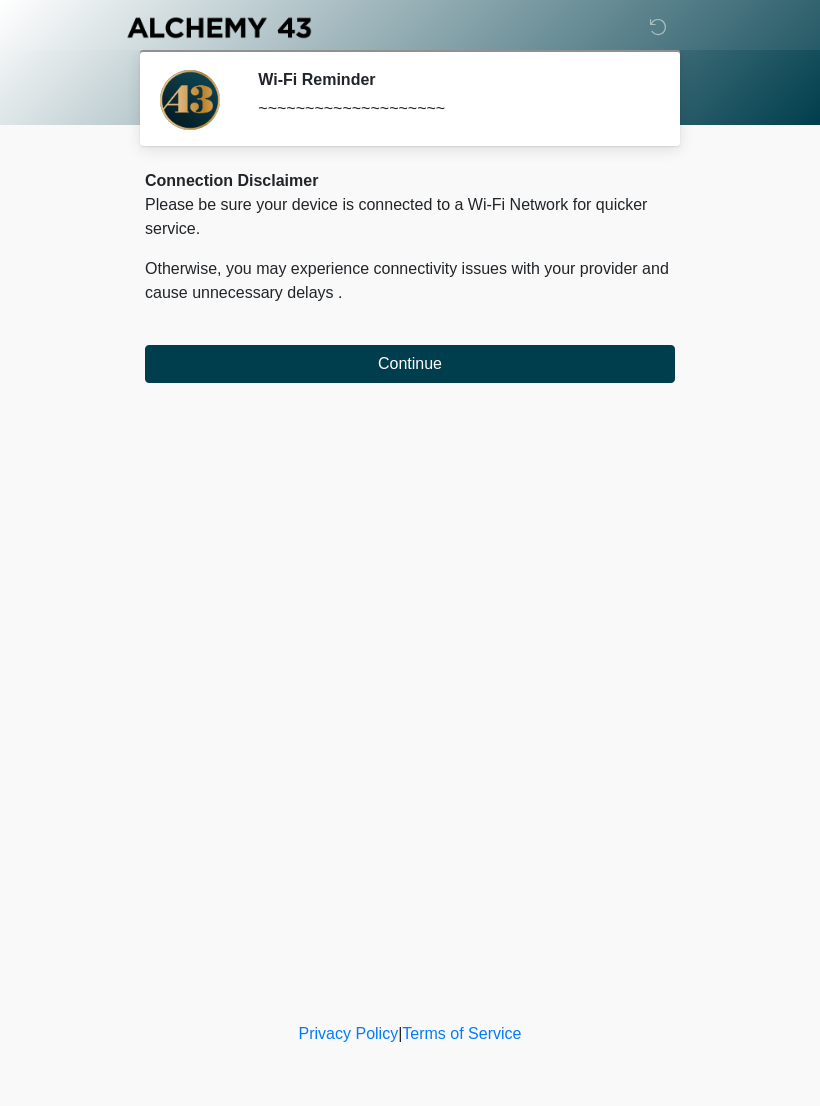 click on "Continue" at bounding box center (410, 364) 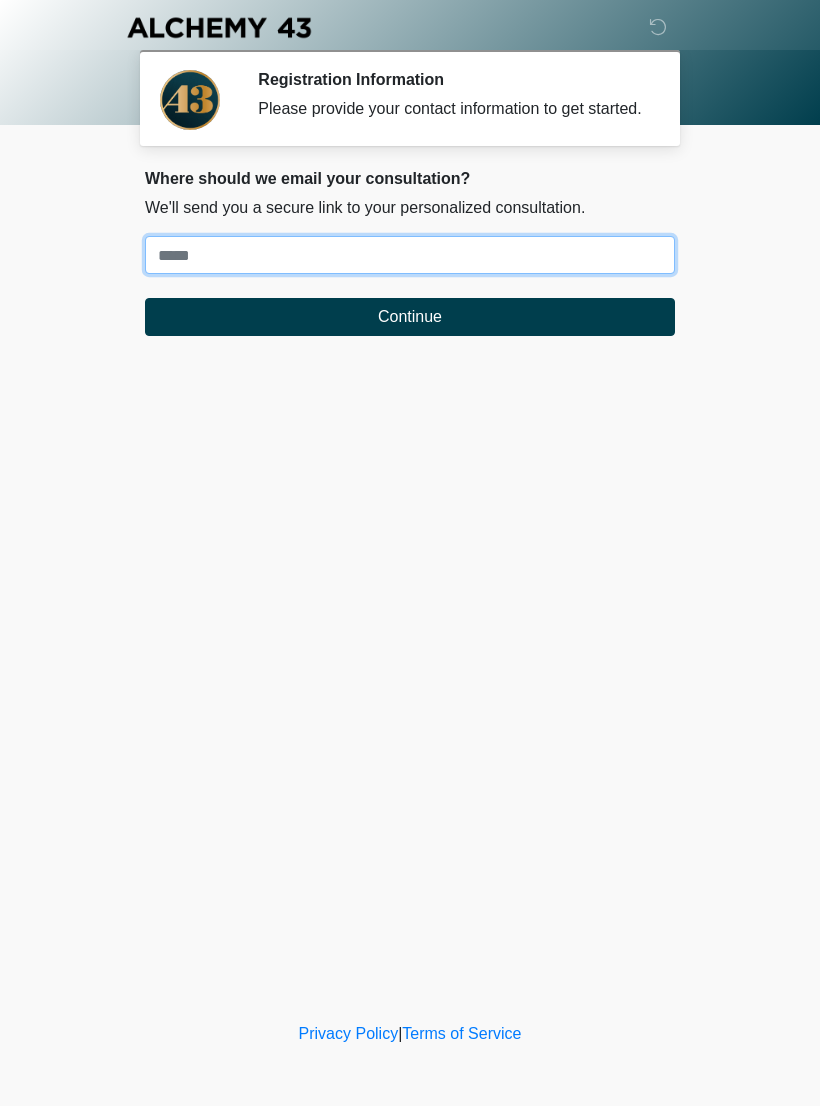click on "Where should we email your treatment plan?" at bounding box center (410, 255) 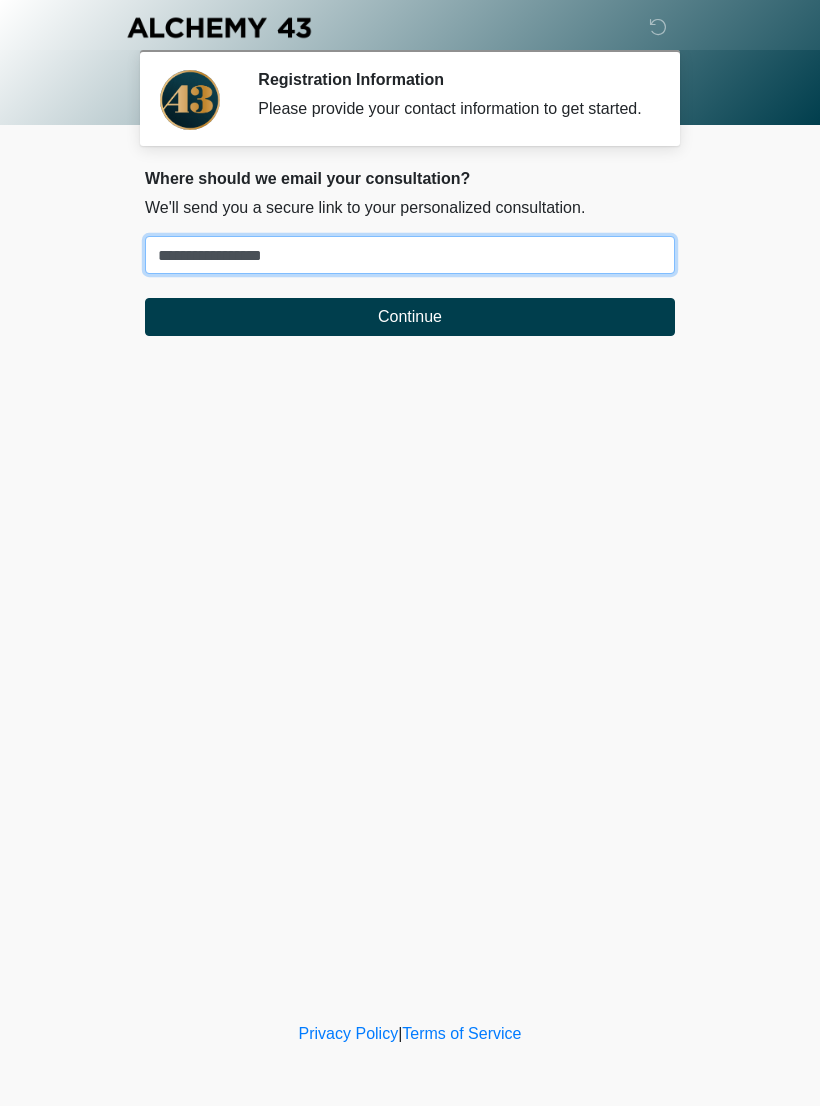 type on "**********" 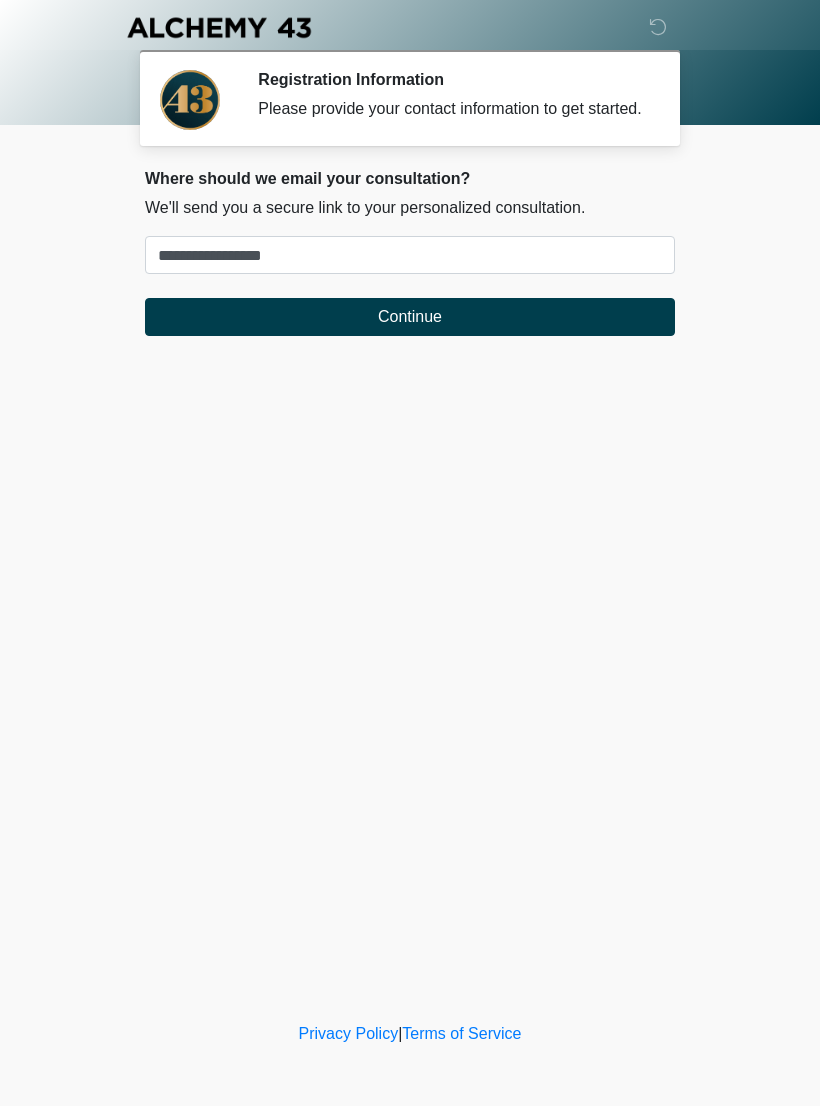 click on "Continue" at bounding box center [410, 317] 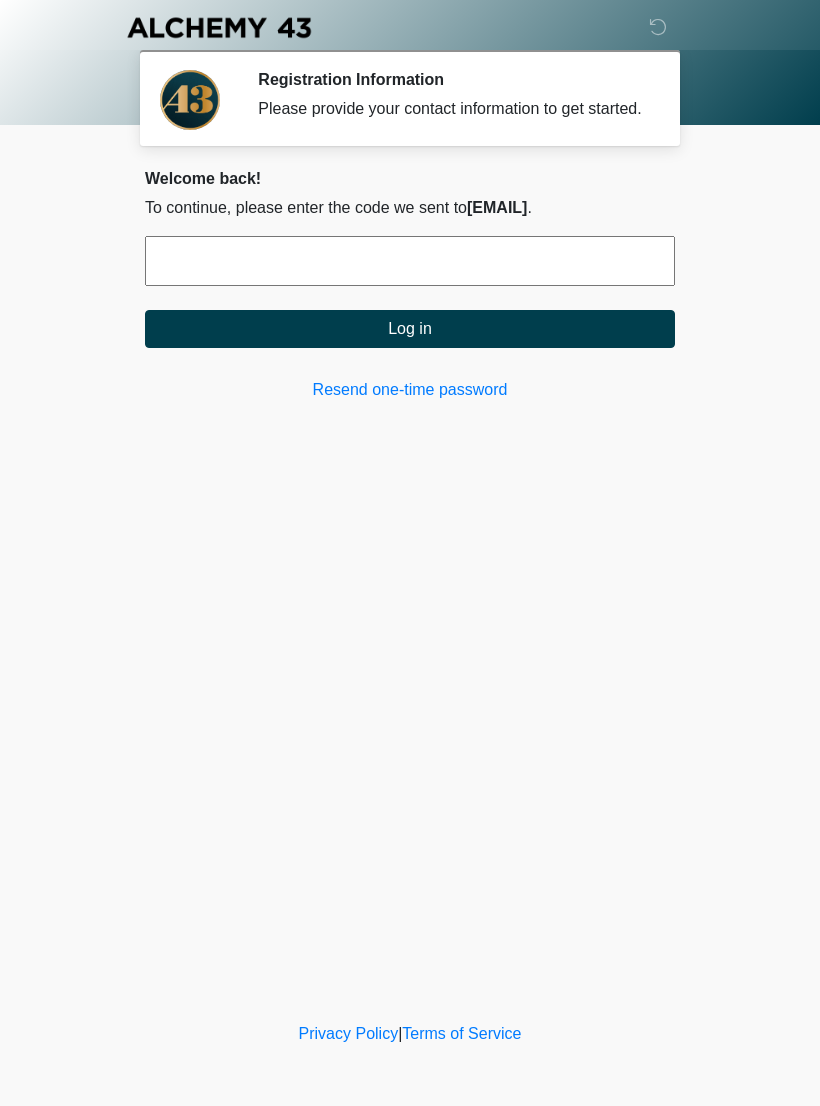 click at bounding box center (410, 261) 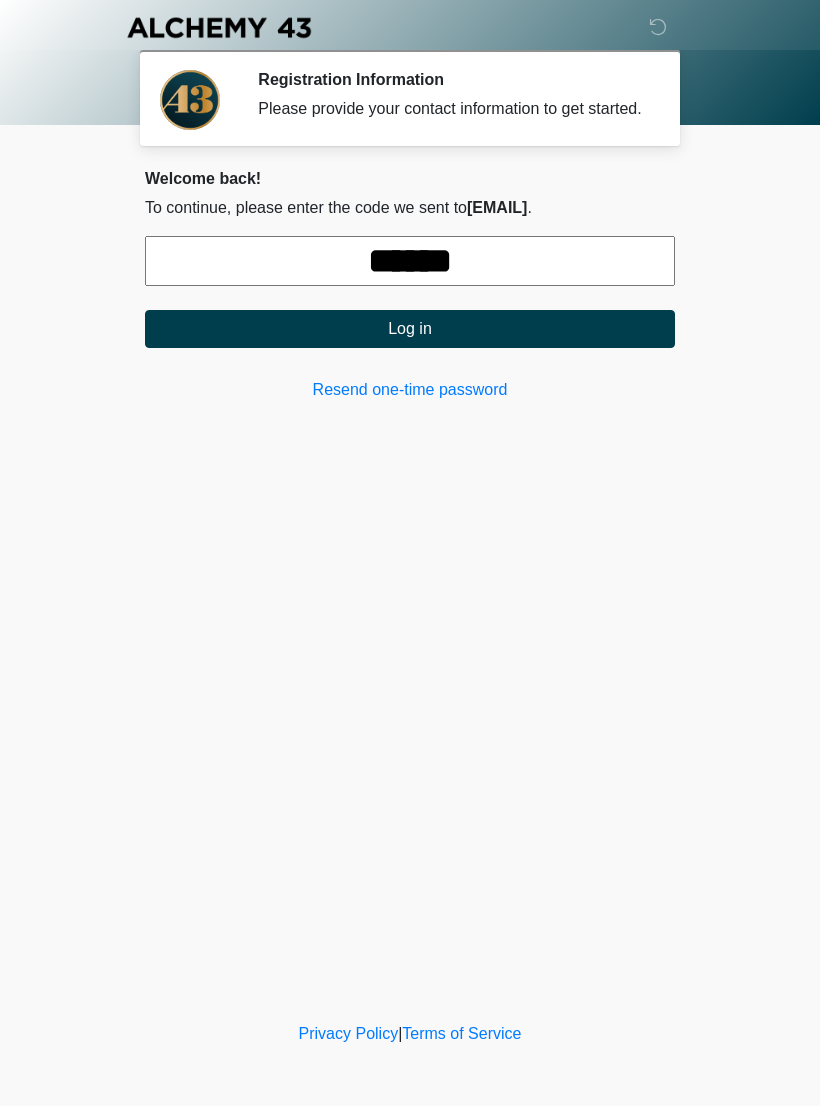 type on "******" 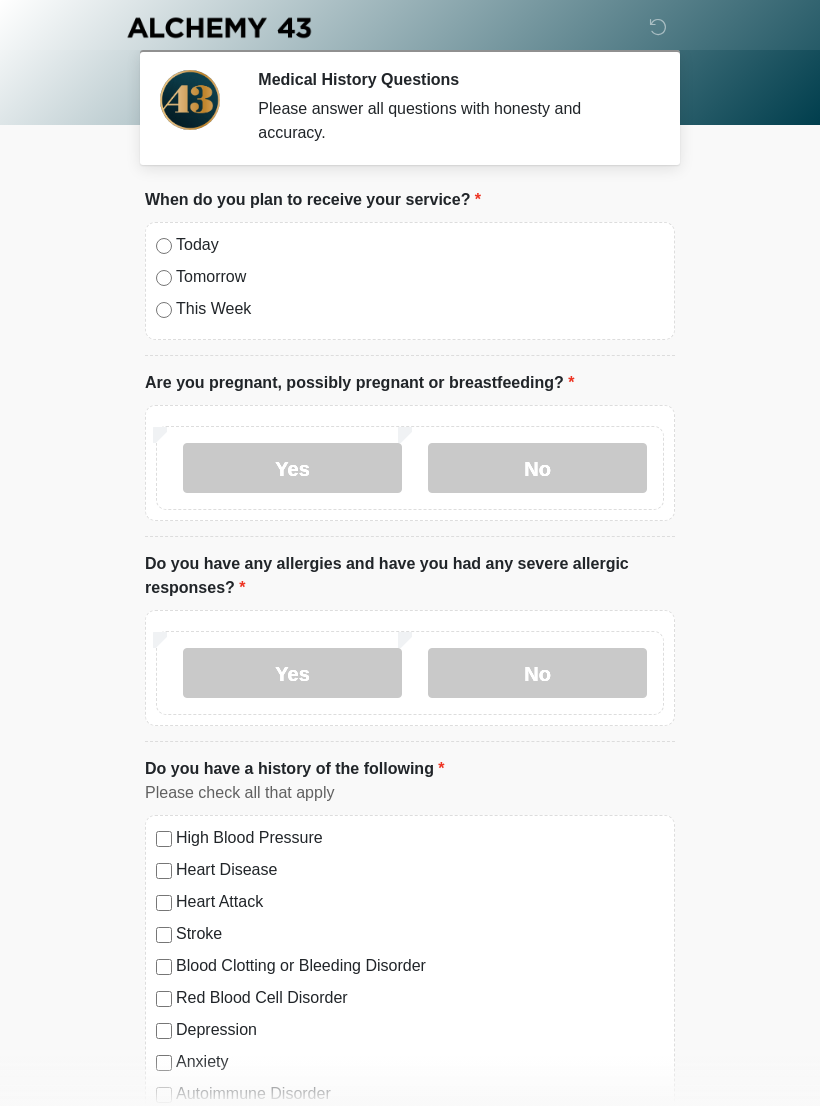 click on "Today
Tomorrow
This Week" at bounding box center (410, 281) 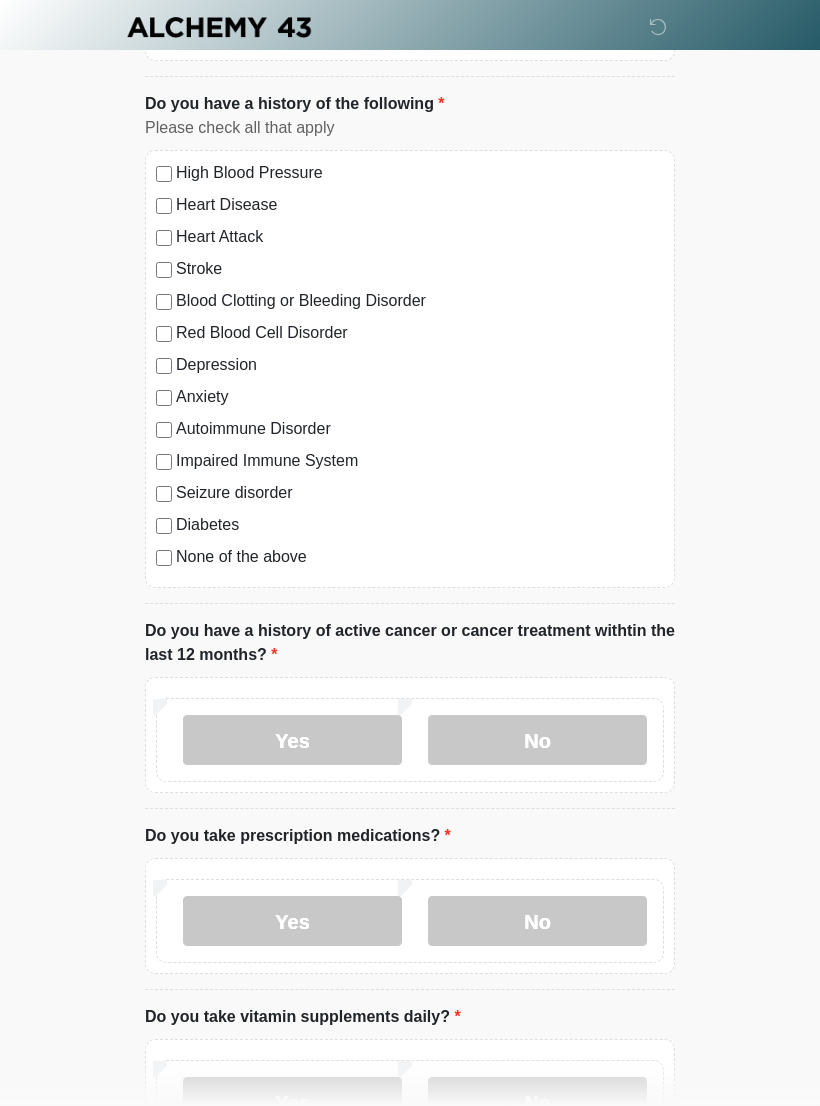 click on "No" at bounding box center [537, 741] 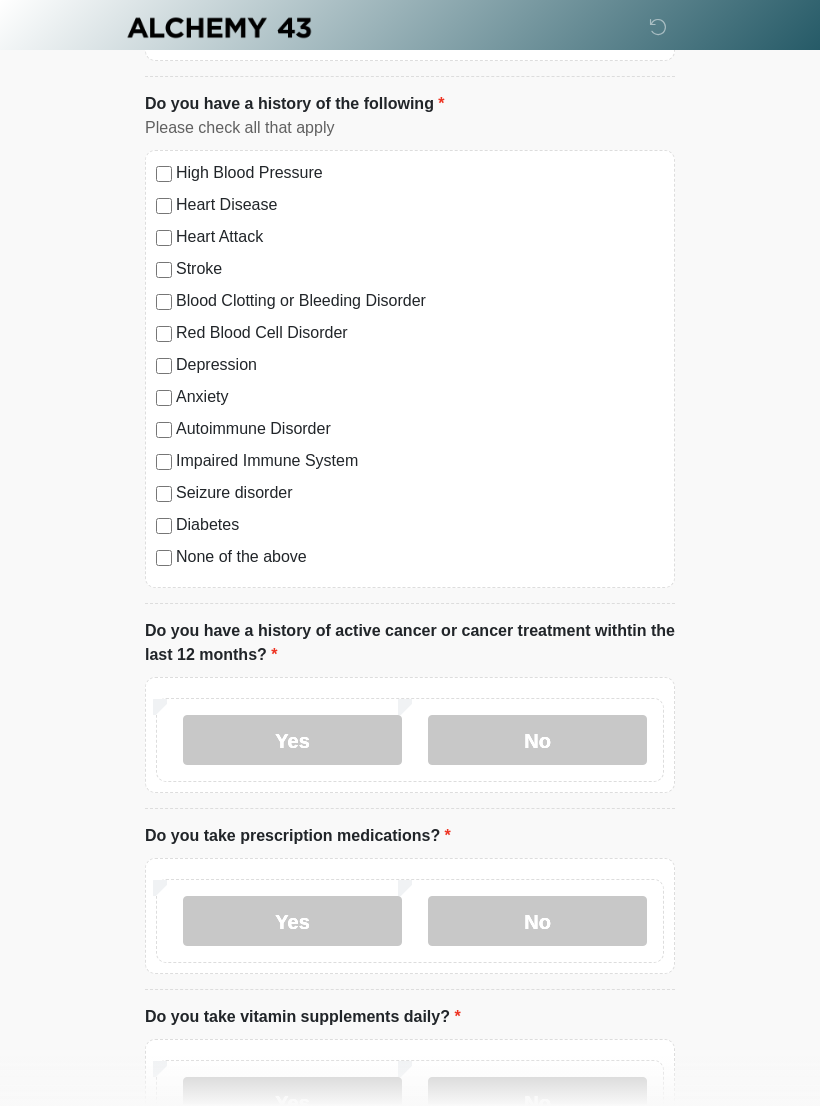 click on "Yes" at bounding box center (292, 921) 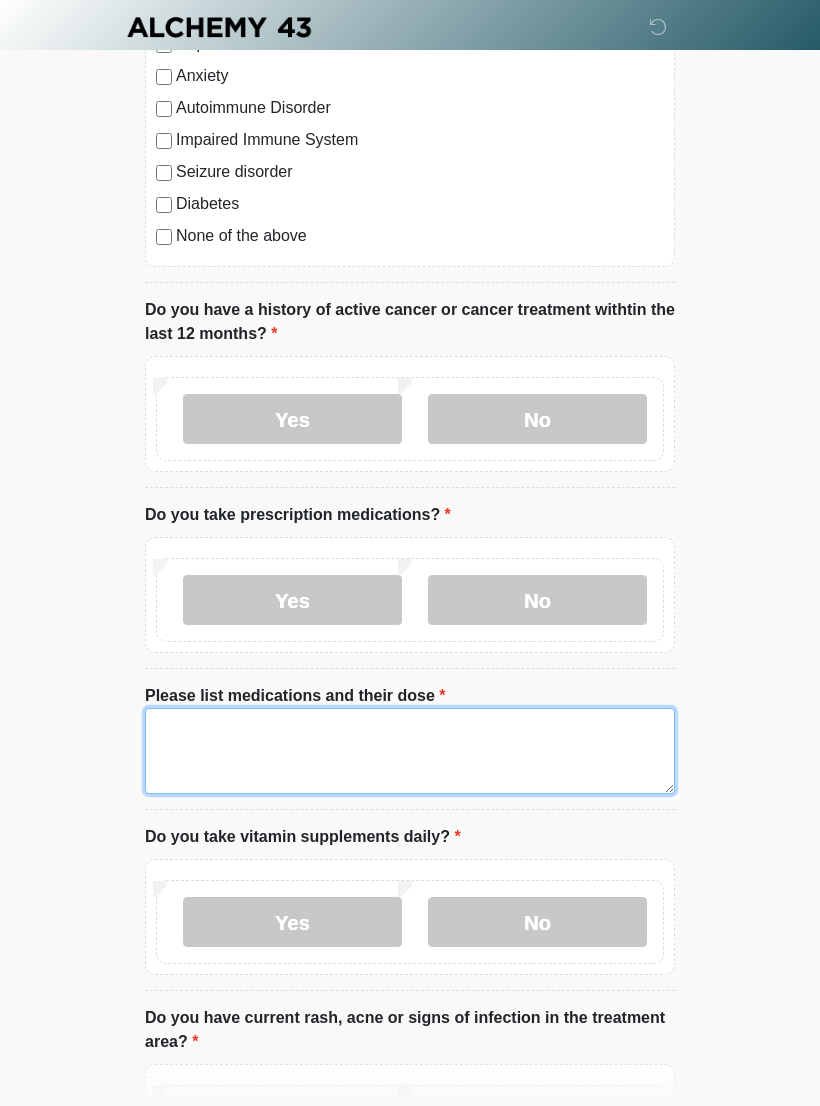 click on "Please list medications and their dose" at bounding box center [410, 752] 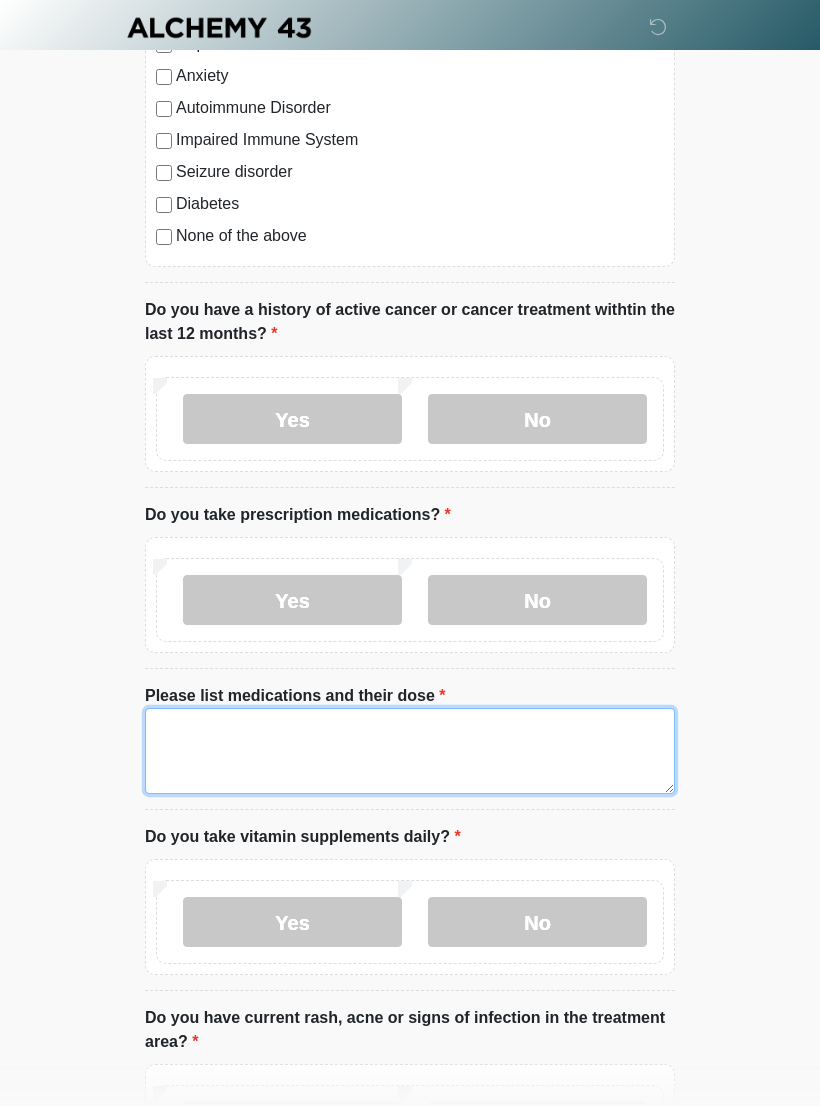 scroll, scrollTop: 985, scrollLeft: 0, axis: vertical 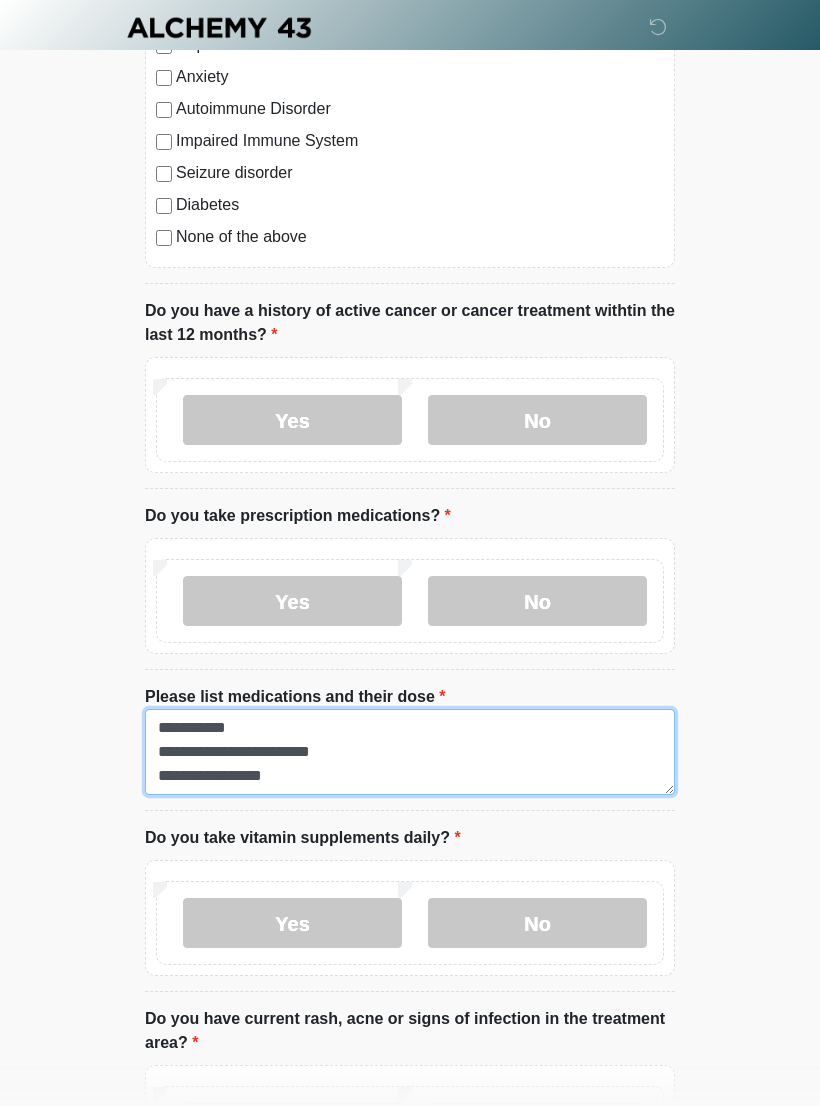 click on "**********" at bounding box center [410, 752] 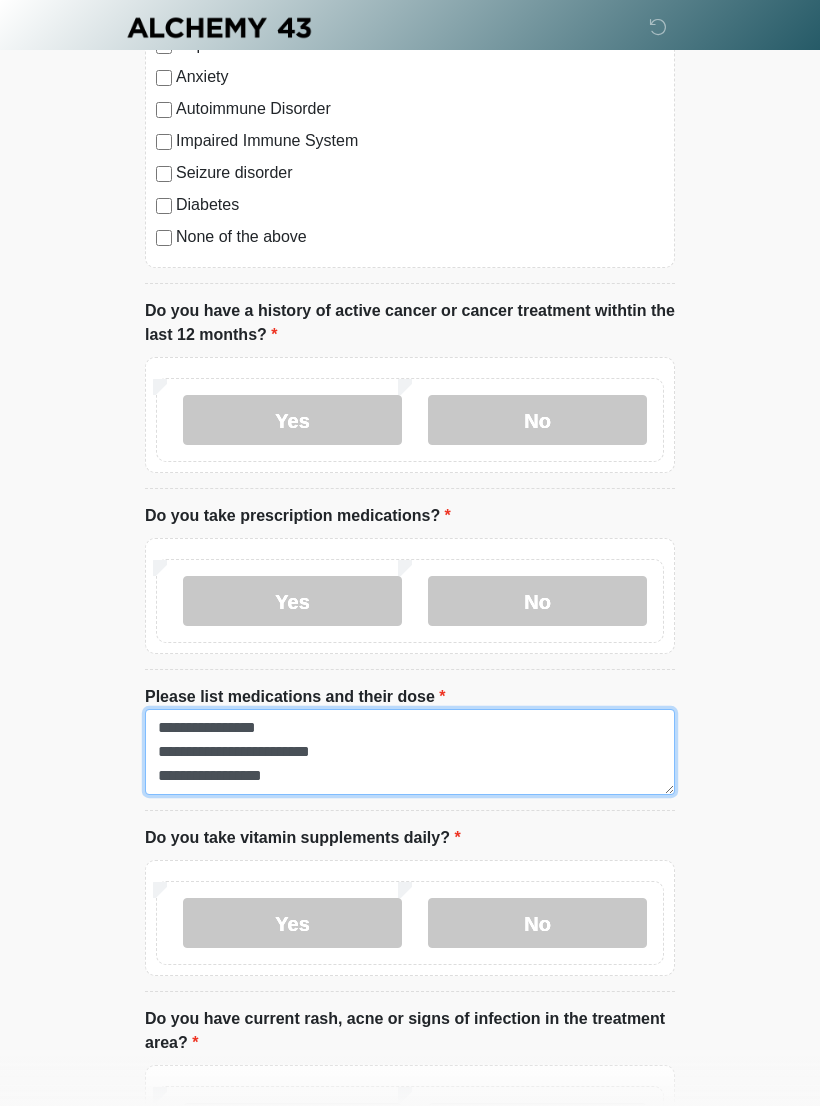 click on "**********" at bounding box center [410, 752] 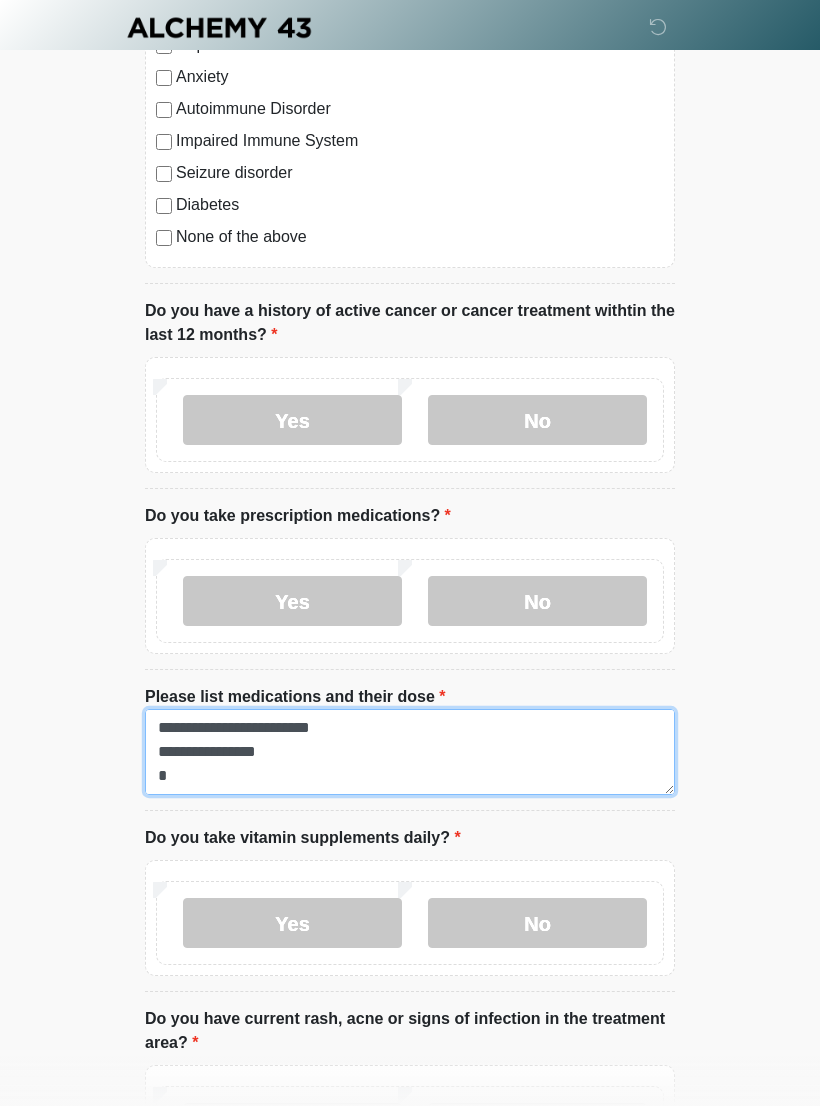 scroll, scrollTop: 16, scrollLeft: 0, axis: vertical 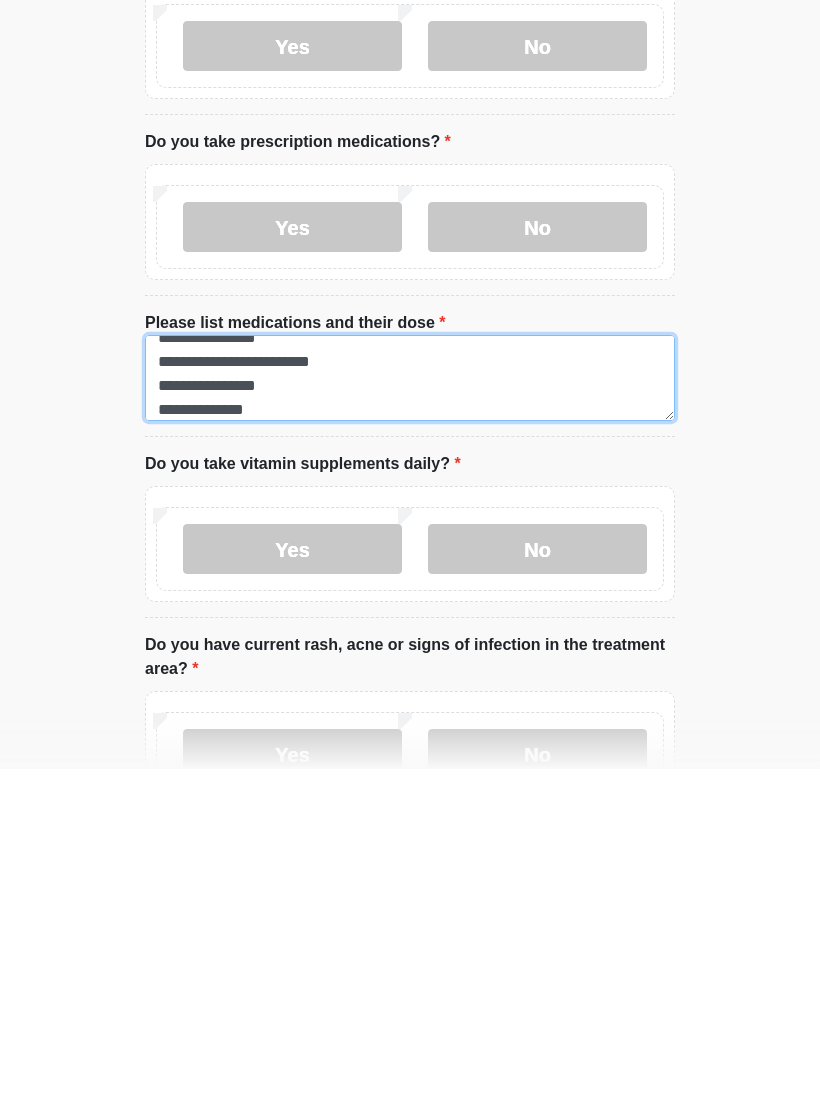 type on "**********" 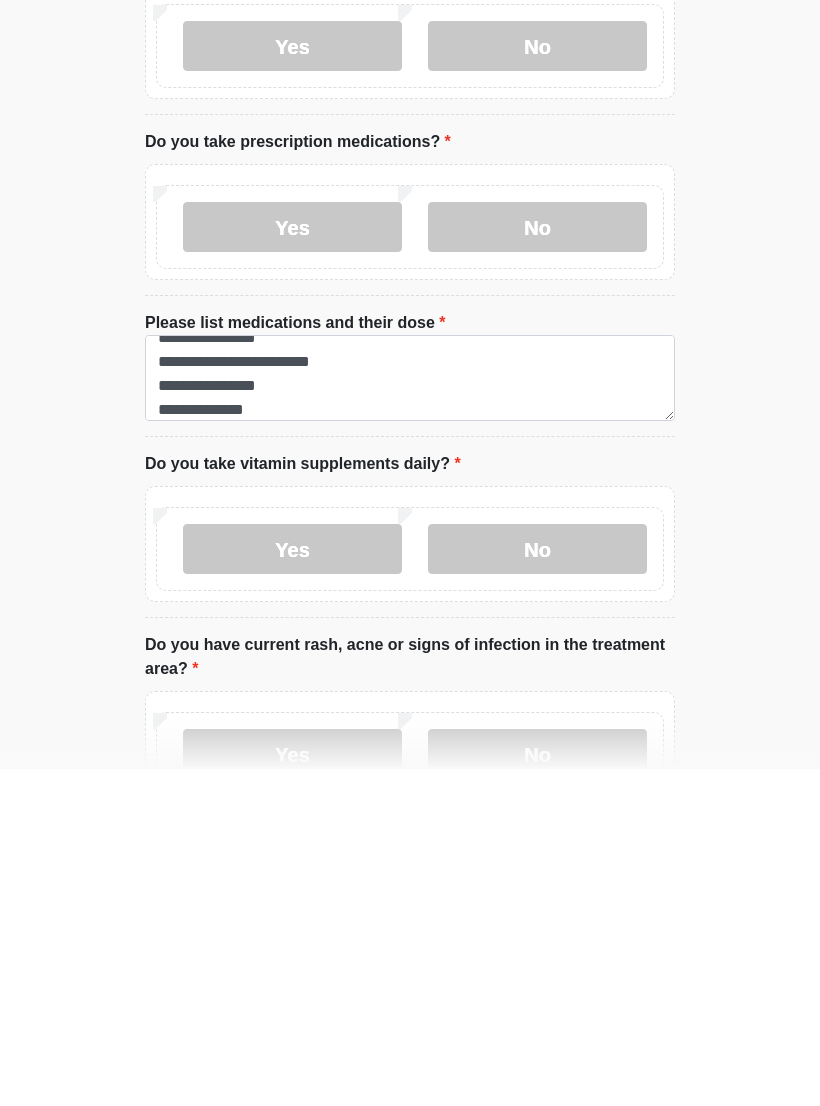 click on "Yes" at bounding box center [292, 886] 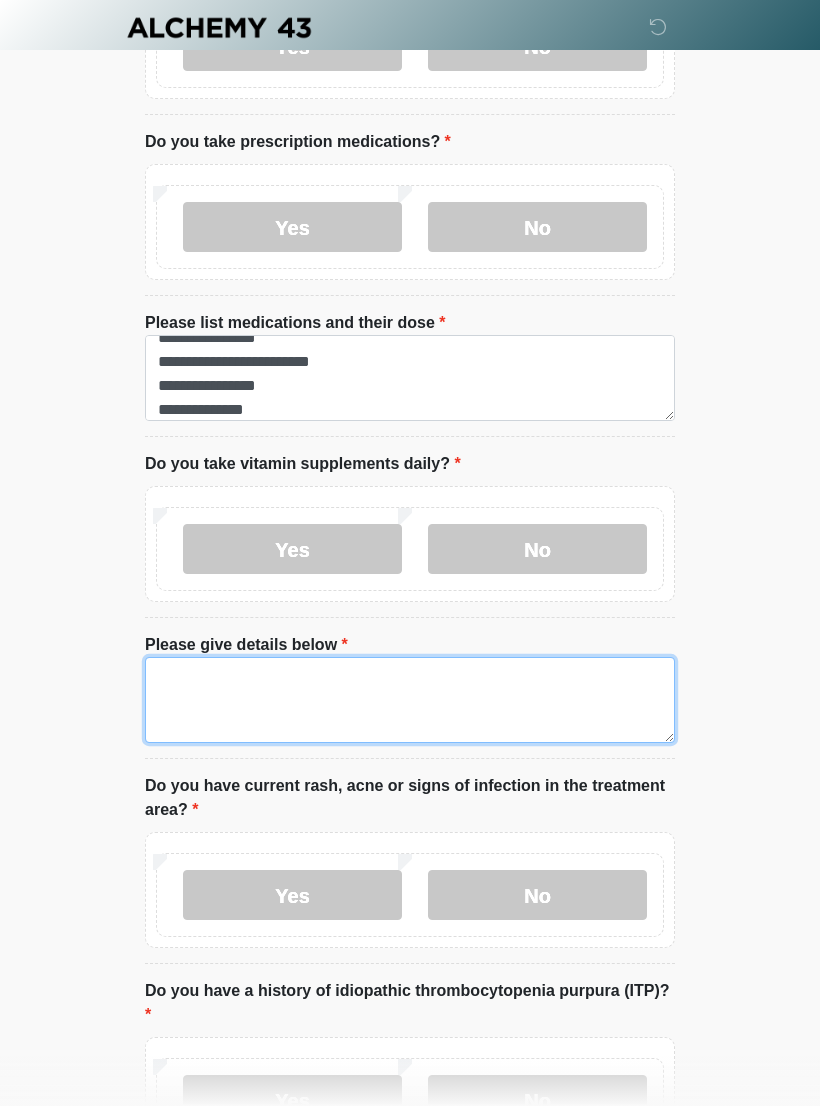 click on "Please give details below" at bounding box center [410, 700] 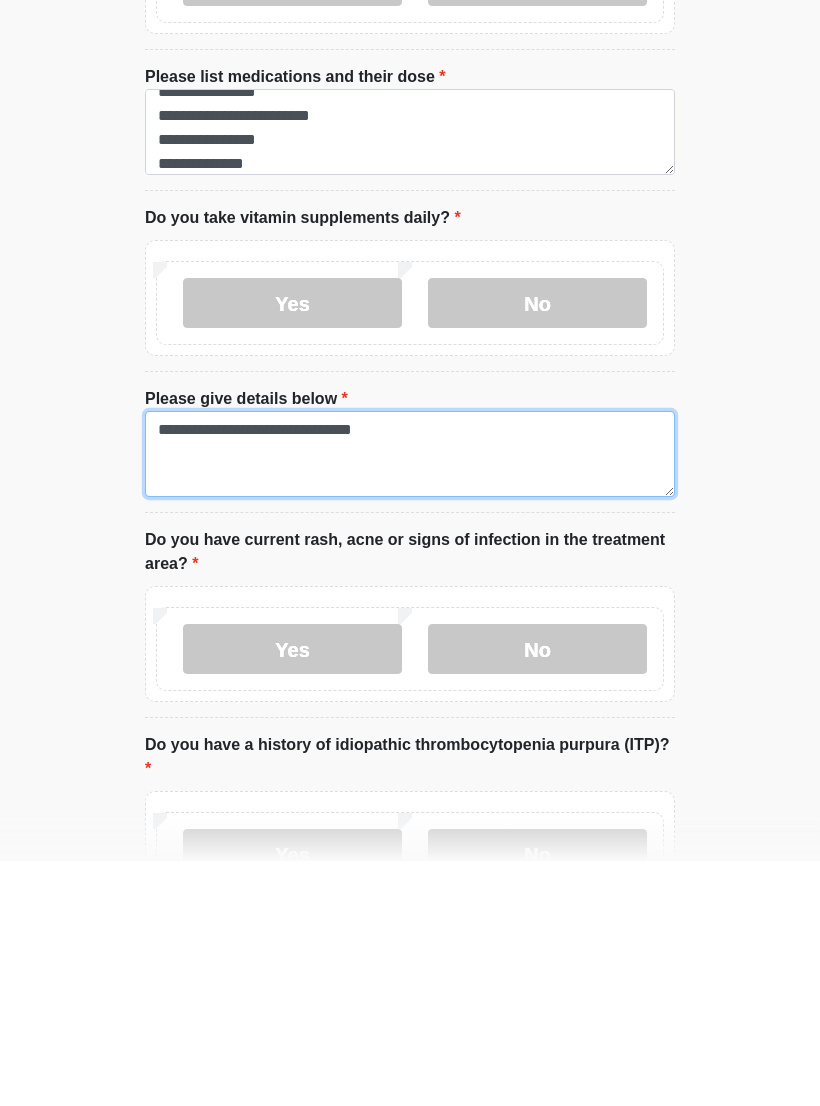 type on "**********" 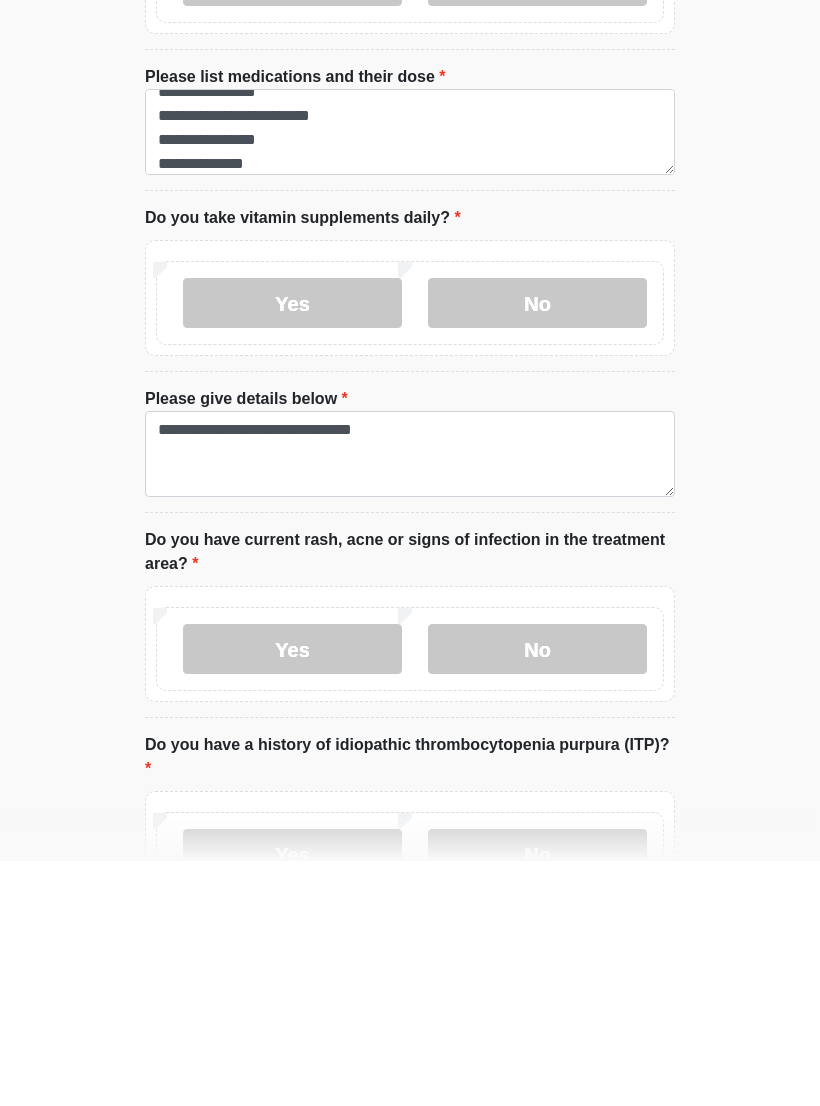 click on "No" at bounding box center [537, 895] 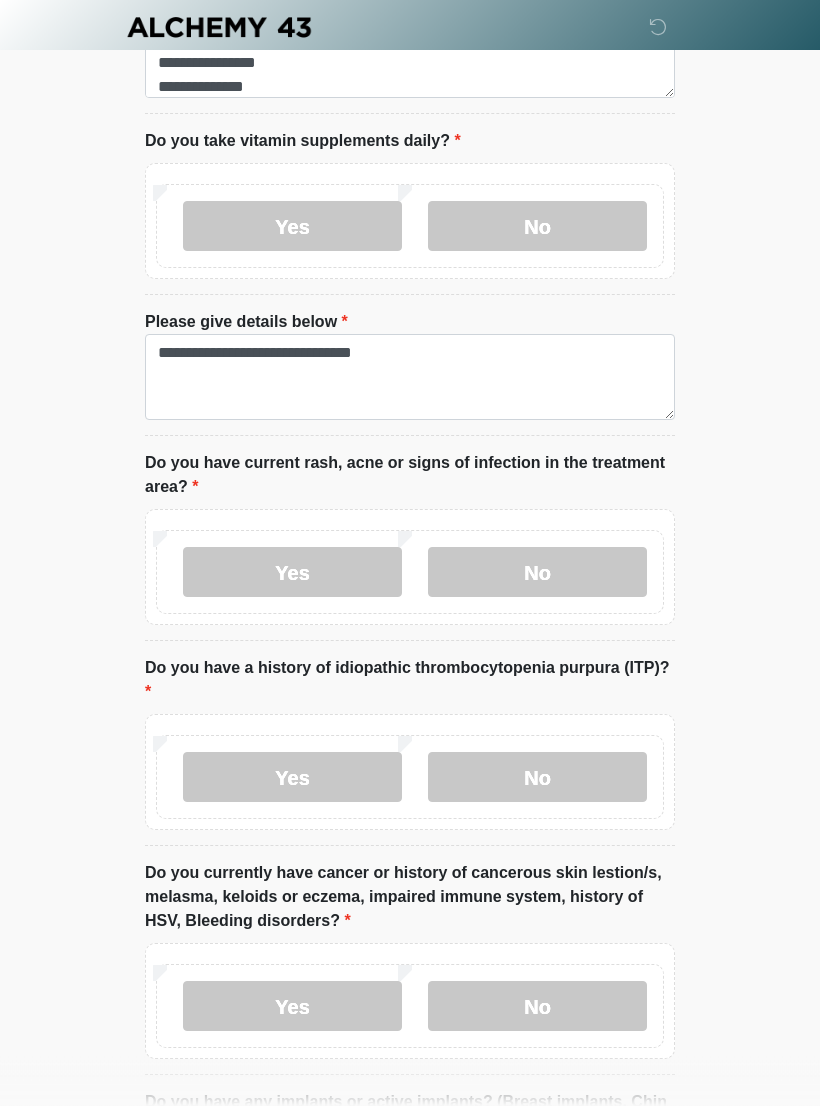 scroll, scrollTop: 1683, scrollLeft: 0, axis: vertical 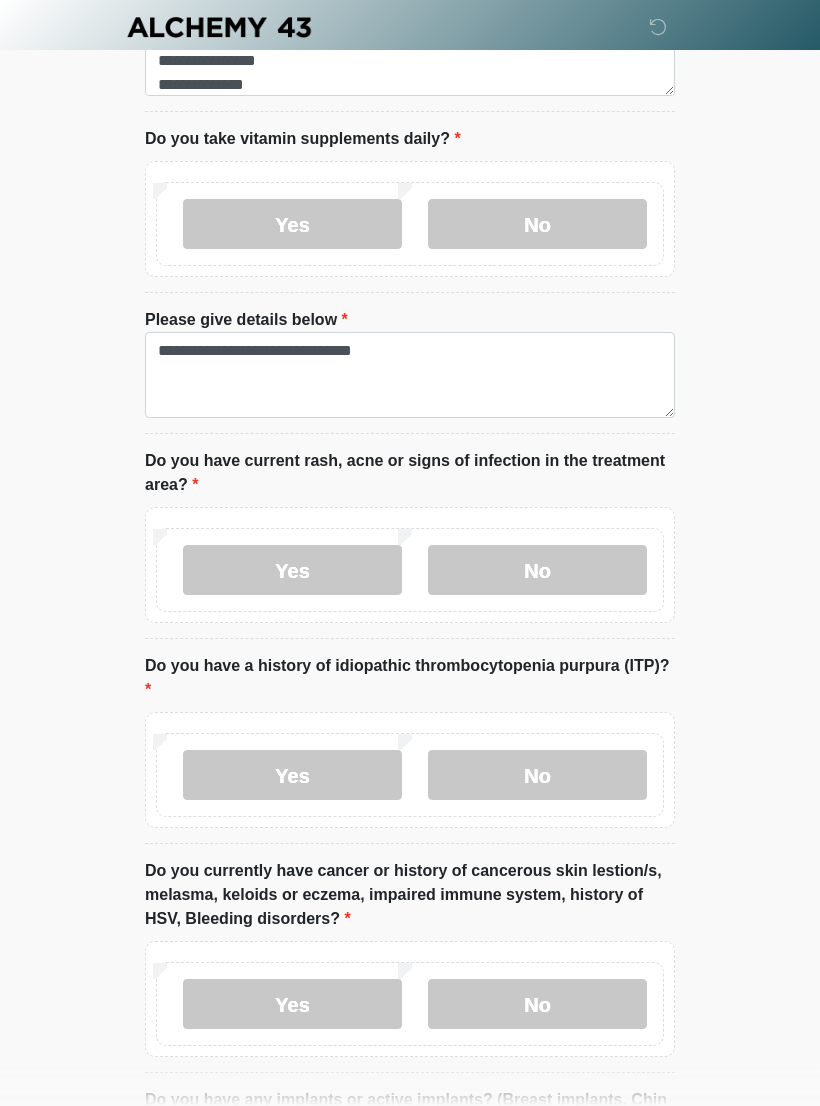 click on "No" at bounding box center [537, 776] 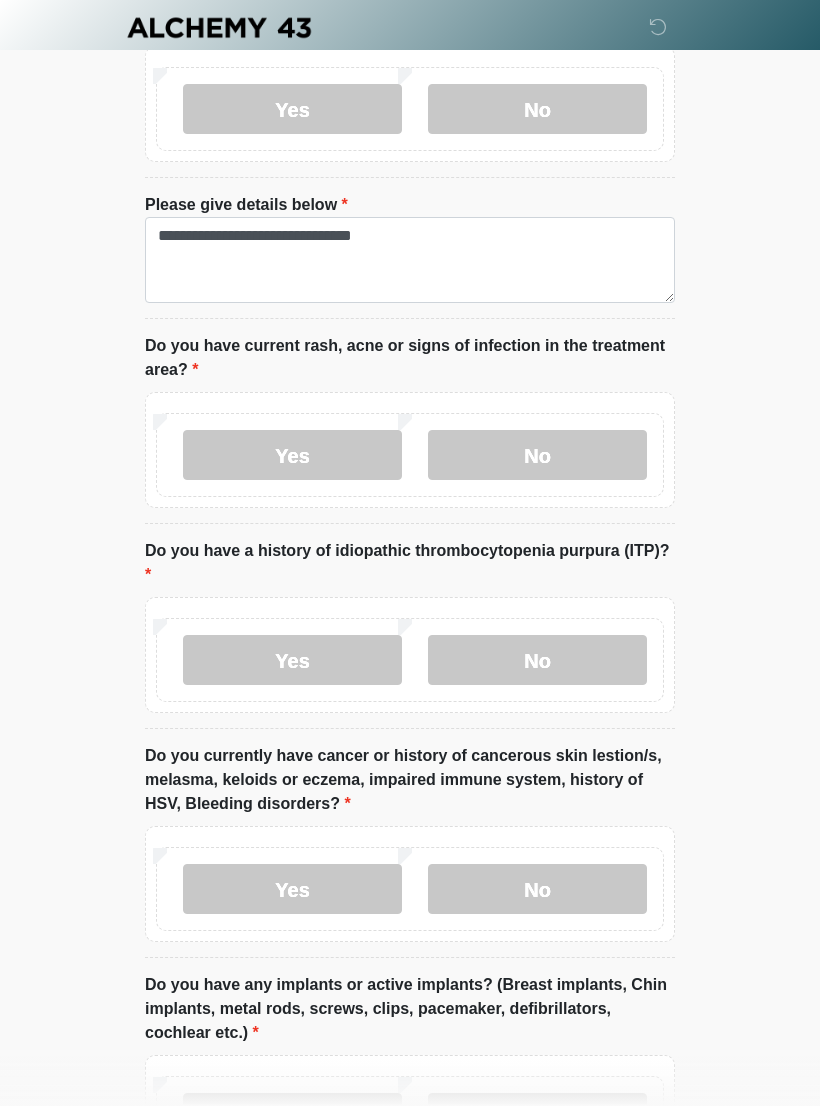 scroll, scrollTop: 1804, scrollLeft: 0, axis: vertical 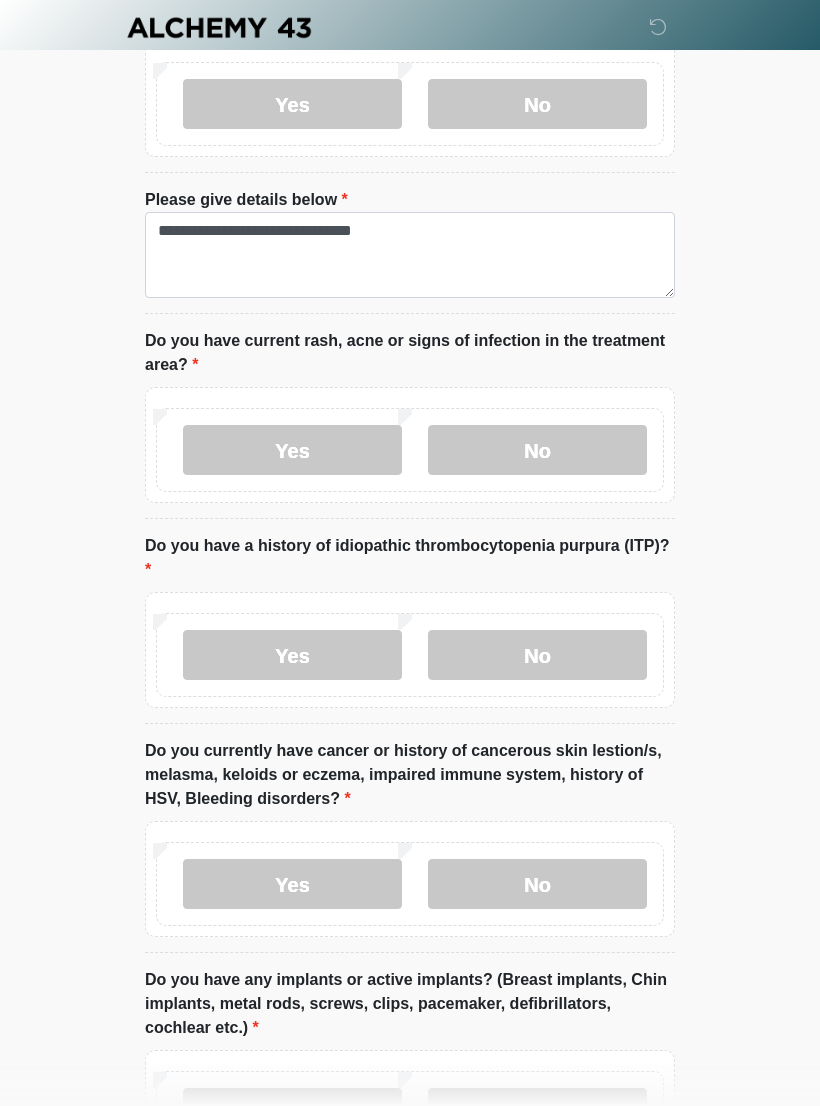 click on "No" at bounding box center (537, 884) 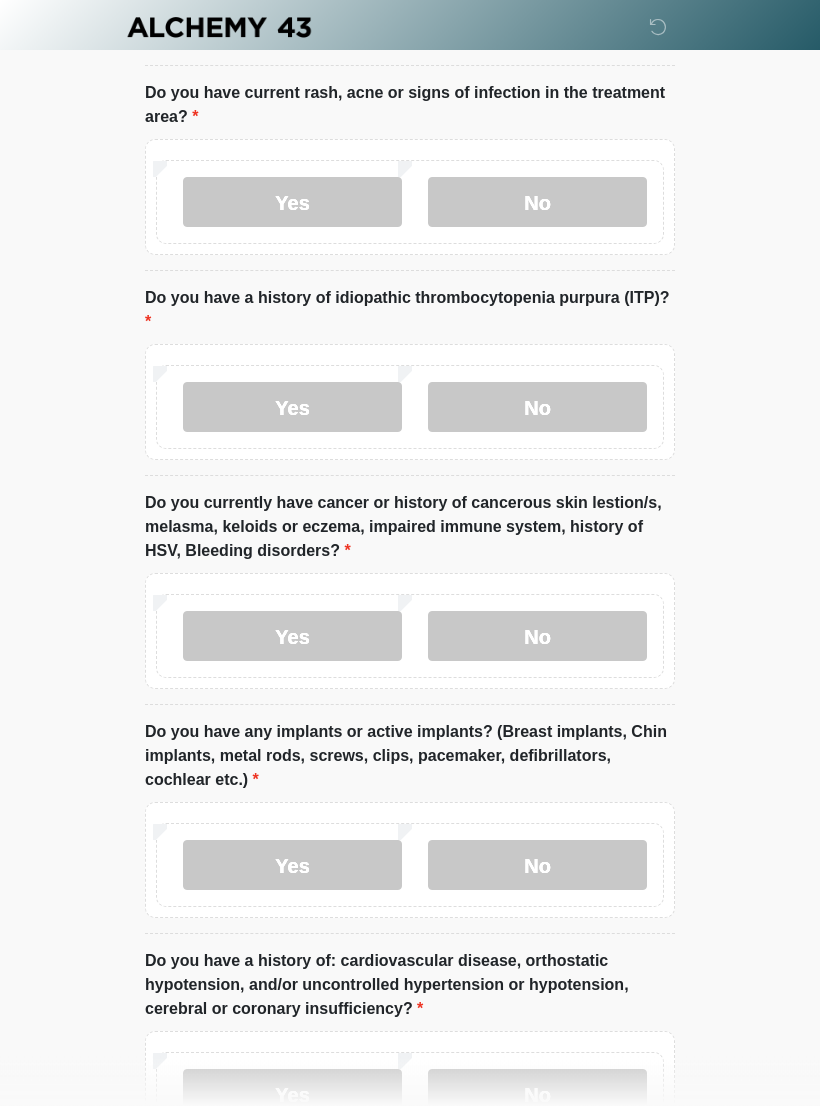 click on "No" at bounding box center (537, 866) 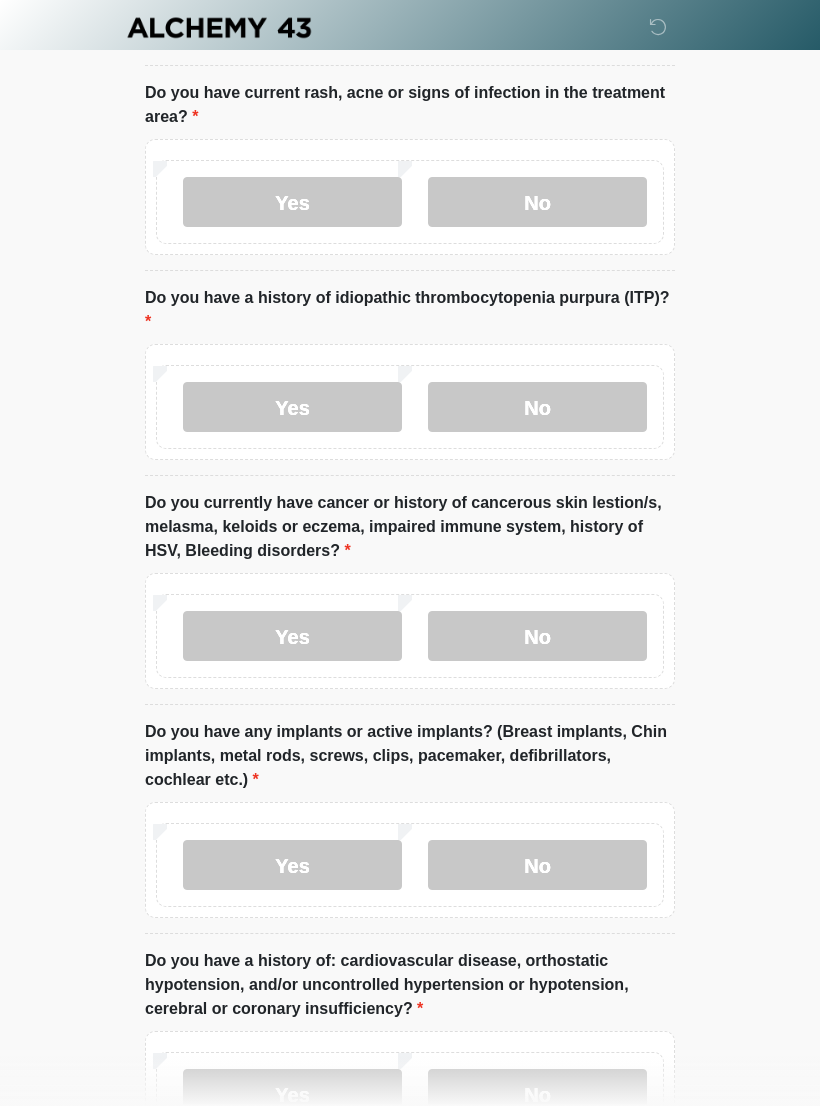 click on "No" at bounding box center [537, 1094] 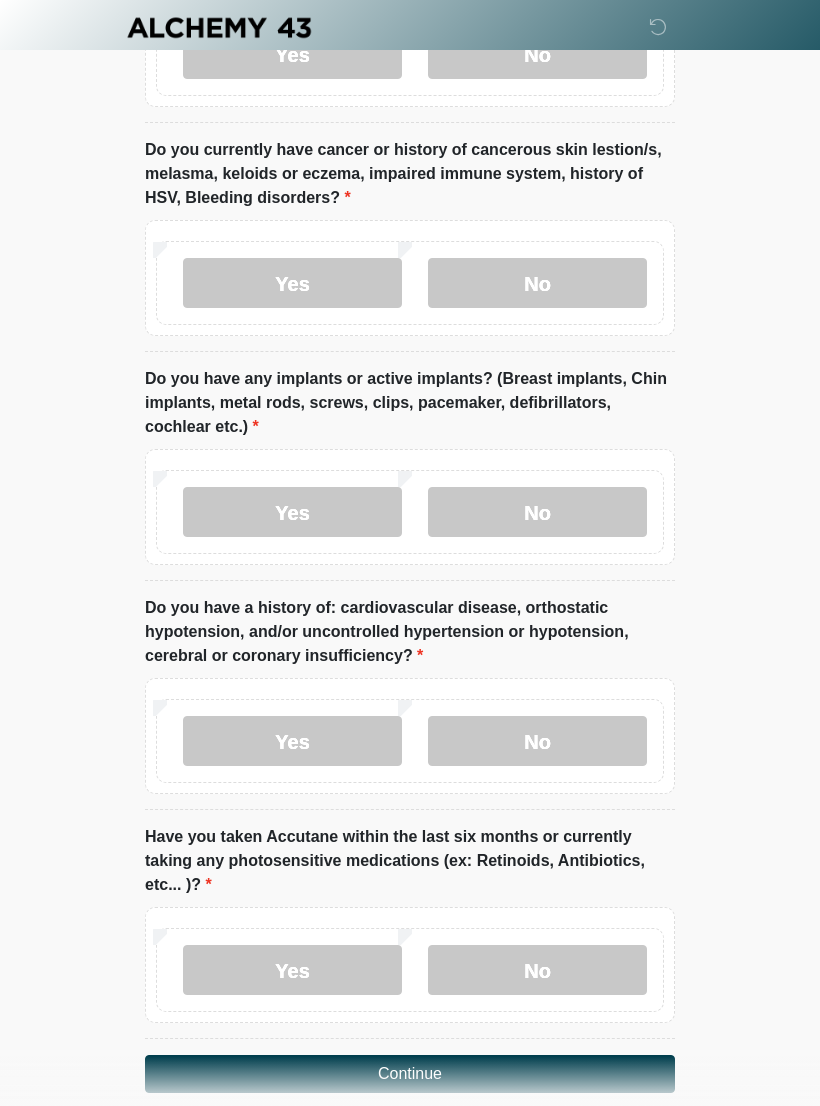 scroll, scrollTop: 2438, scrollLeft: 0, axis: vertical 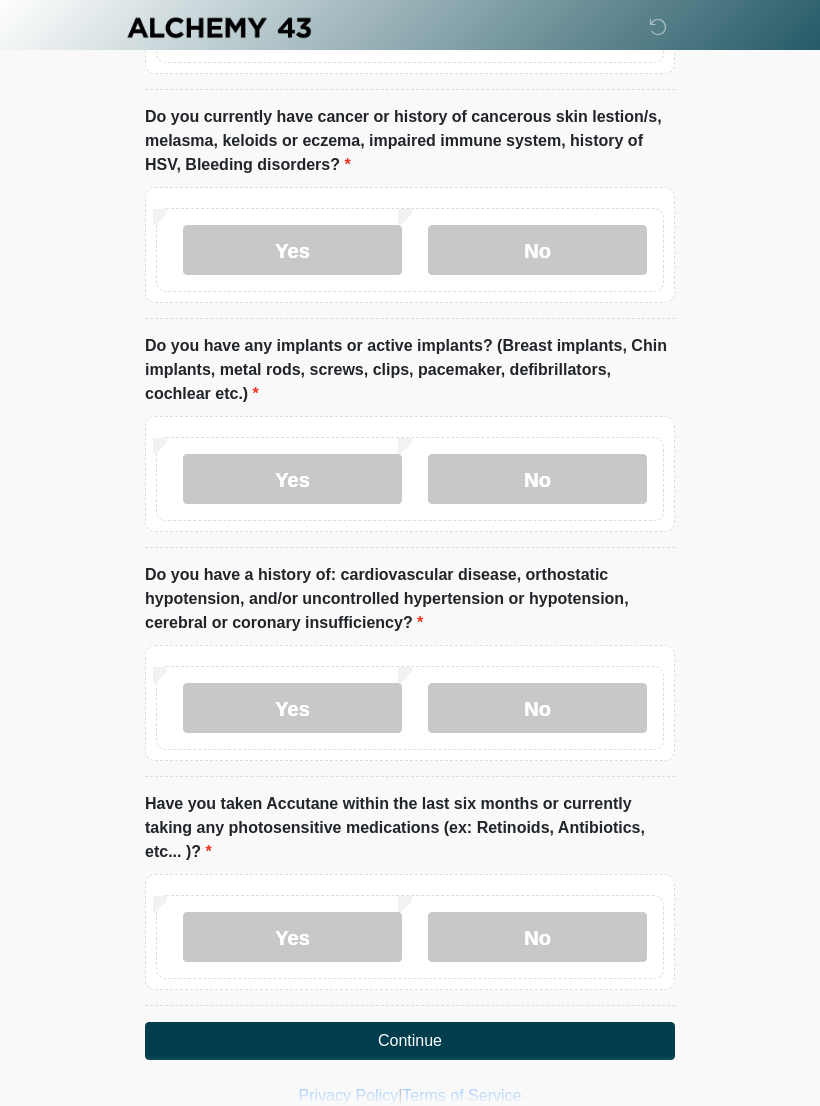 click on "No" at bounding box center (537, 937) 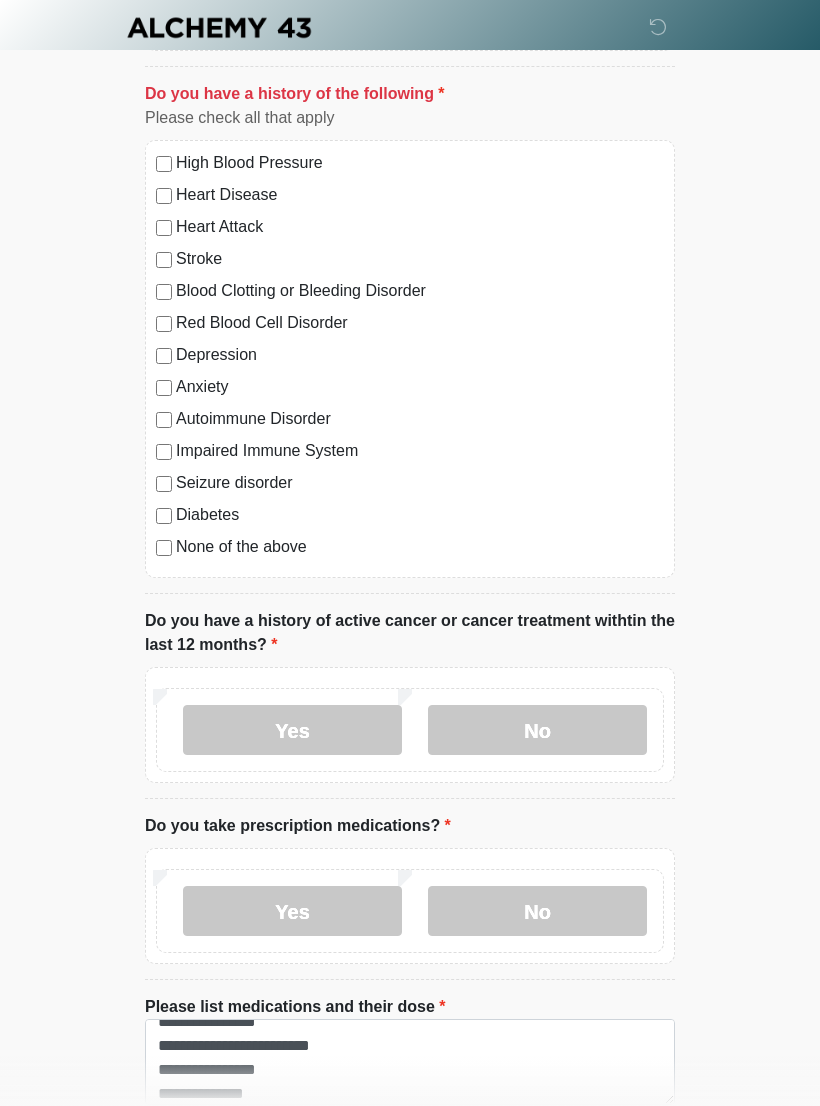 click on "High Blood Pressure
Heart Disease
Heart Attack
Stroke
Blood Clotting or Bleeding Disorder
Red Blood Cell Disorder
Depression" at bounding box center (410, 359) 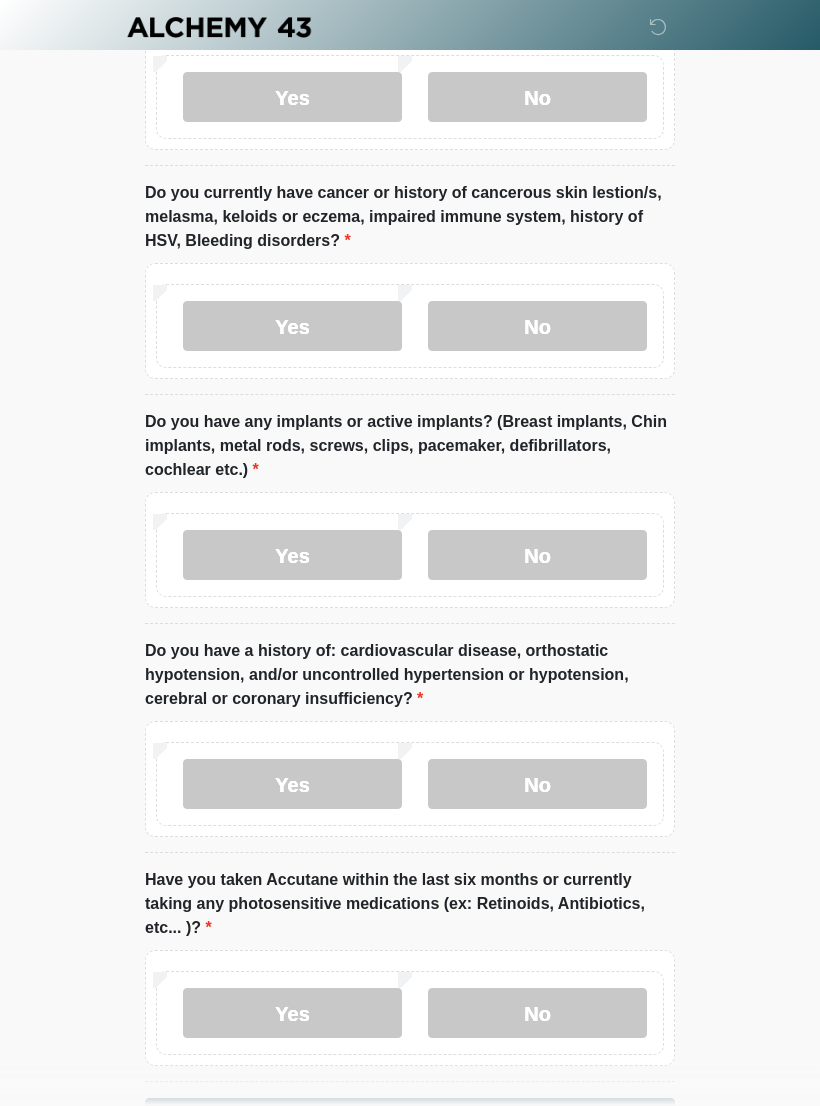 scroll, scrollTop: 2438, scrollLeft: 0, axis: vertical 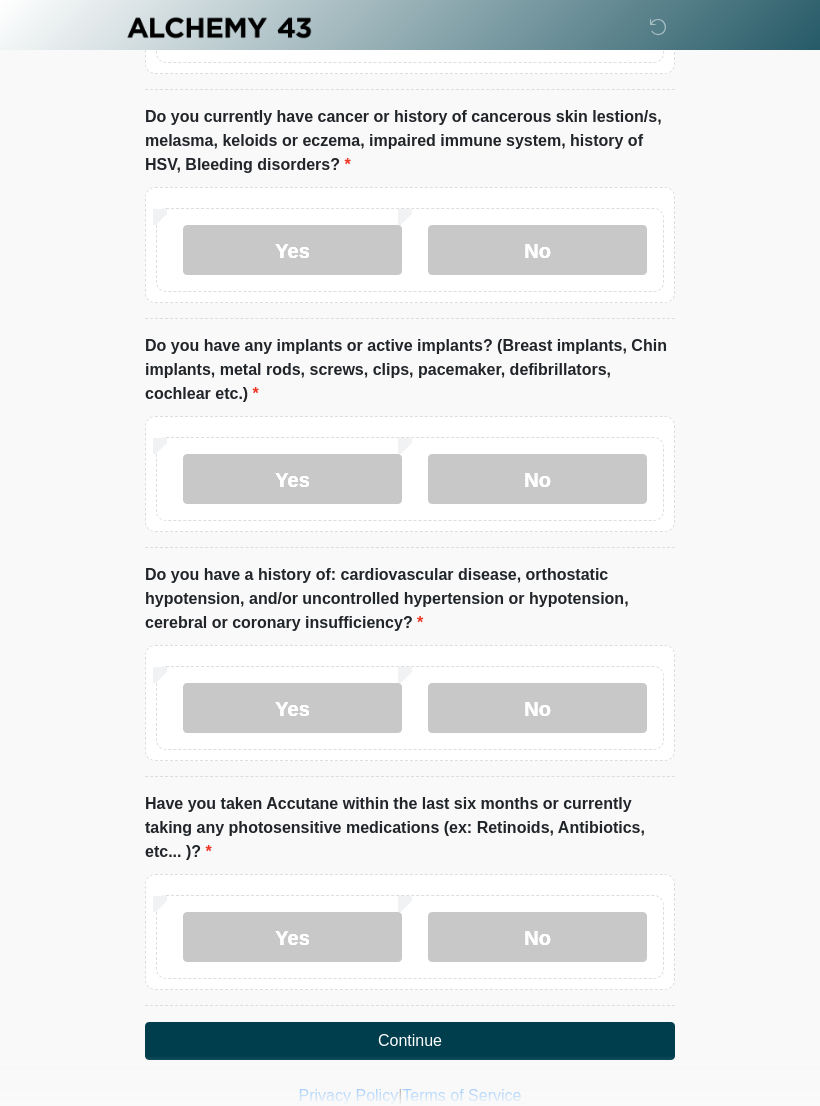click on "Continue" at bounding box center (410, 1041) 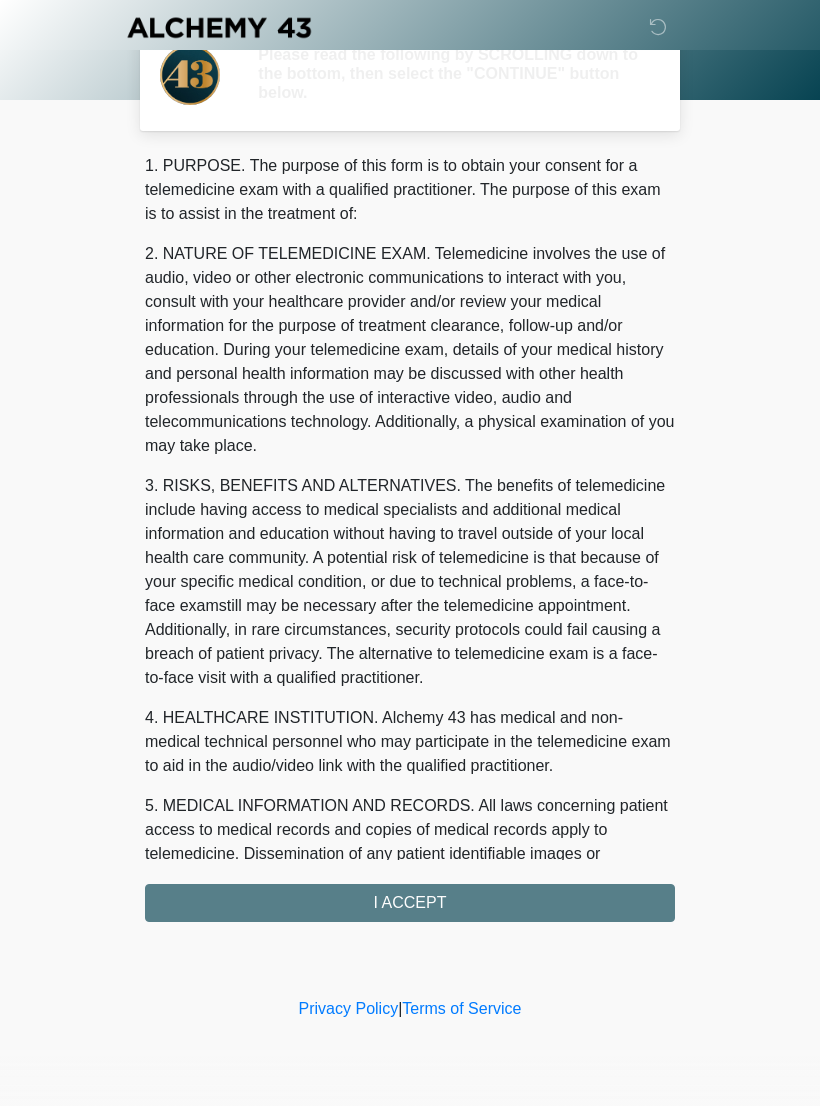 scroll, scrollTop: 0, scrollLeft: 0, axis: both 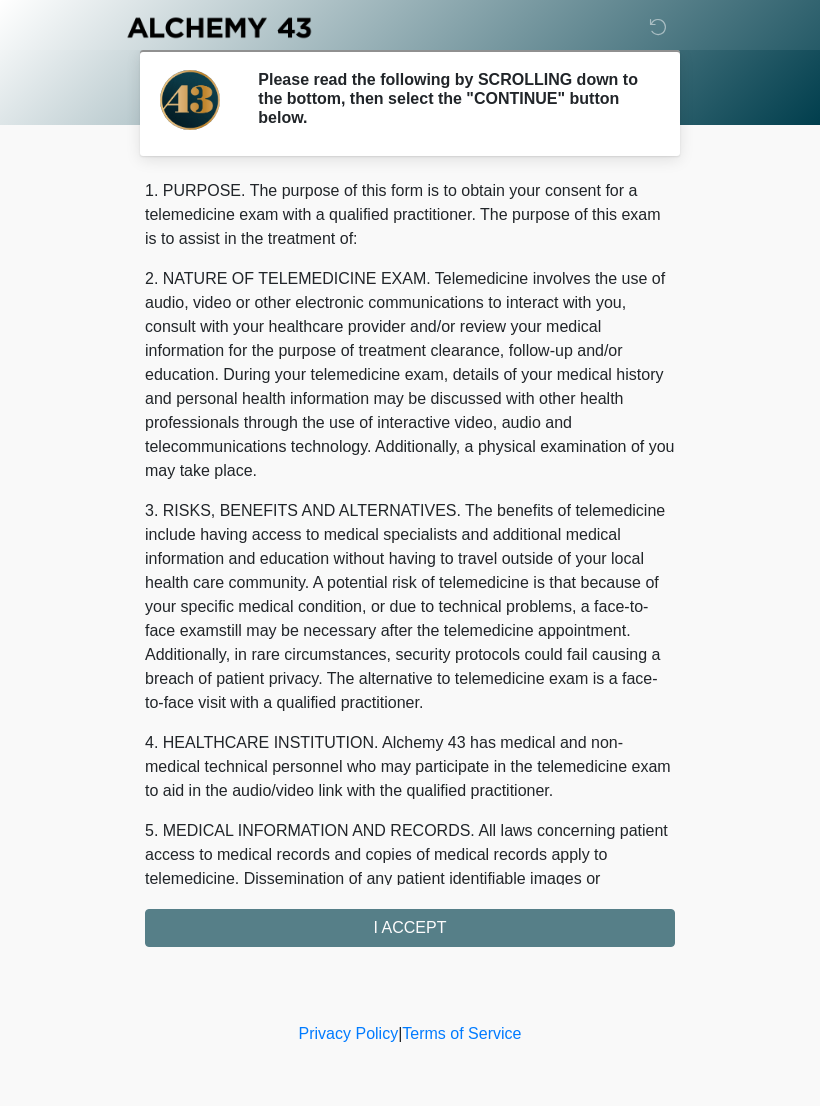 click on "1. PURPOSE. The purpose of this form is to obtain your consent for a telemedicine exam with a qualified practitioner. The purpose of this exam is to assist in the treatment of:  2. NATURE OF TELEMEDICINE EXAM. Telemedicine involves the use of audio, video or other electronic communications to interact with you, consult with your healthcare provider and/or review your medical information for the purpose of treatment clearance, follow-up and/or education. During your telemedicine exam, details of your medical history and personal health information may be discussed with other health professionals through the use of interactive video, audio and telecommunications technology. Additionally, a physical examination of you may take place. 4. HEALTHCARE INSTITUTION. Alchemy 43 has medical and non-medical technical personnel who may participate in the telemedicine exam to aid in the audio/video link with the qualified practitioner.
I ACCEPT" at bounding box center (410, 563) 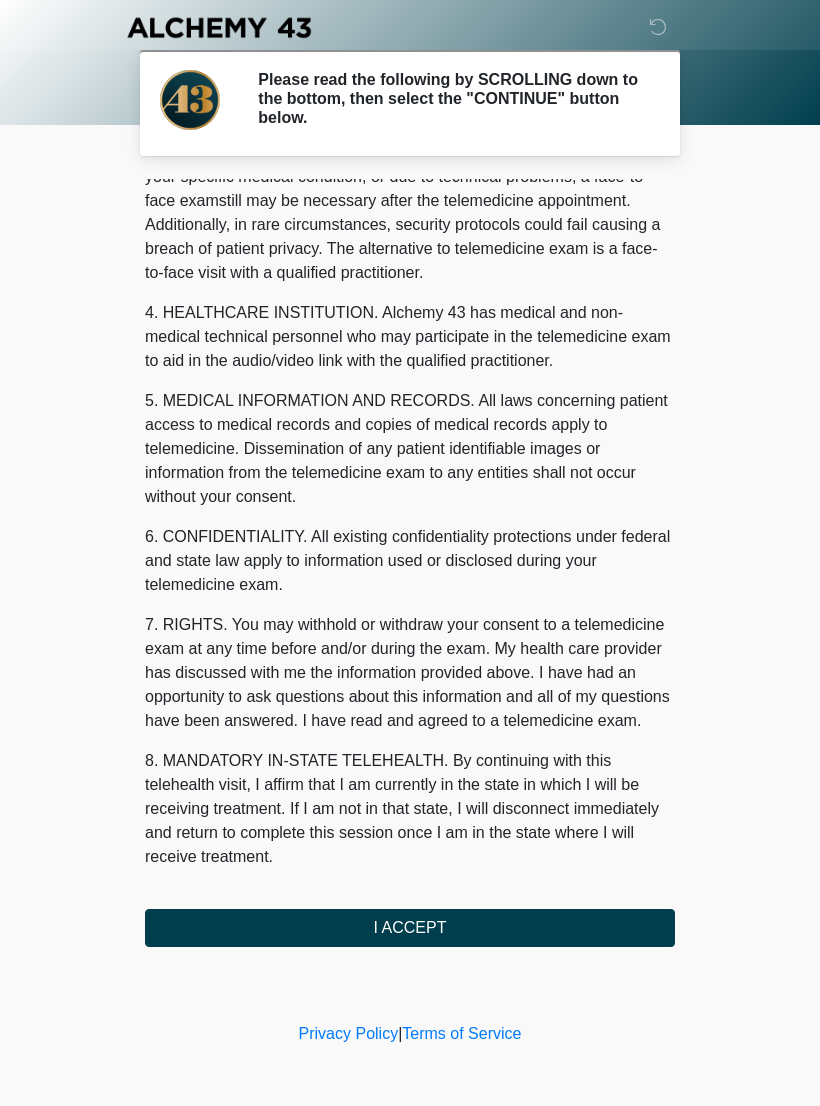 scroll, scrollTop: 454, scrollLeft: 0, axis: vertical 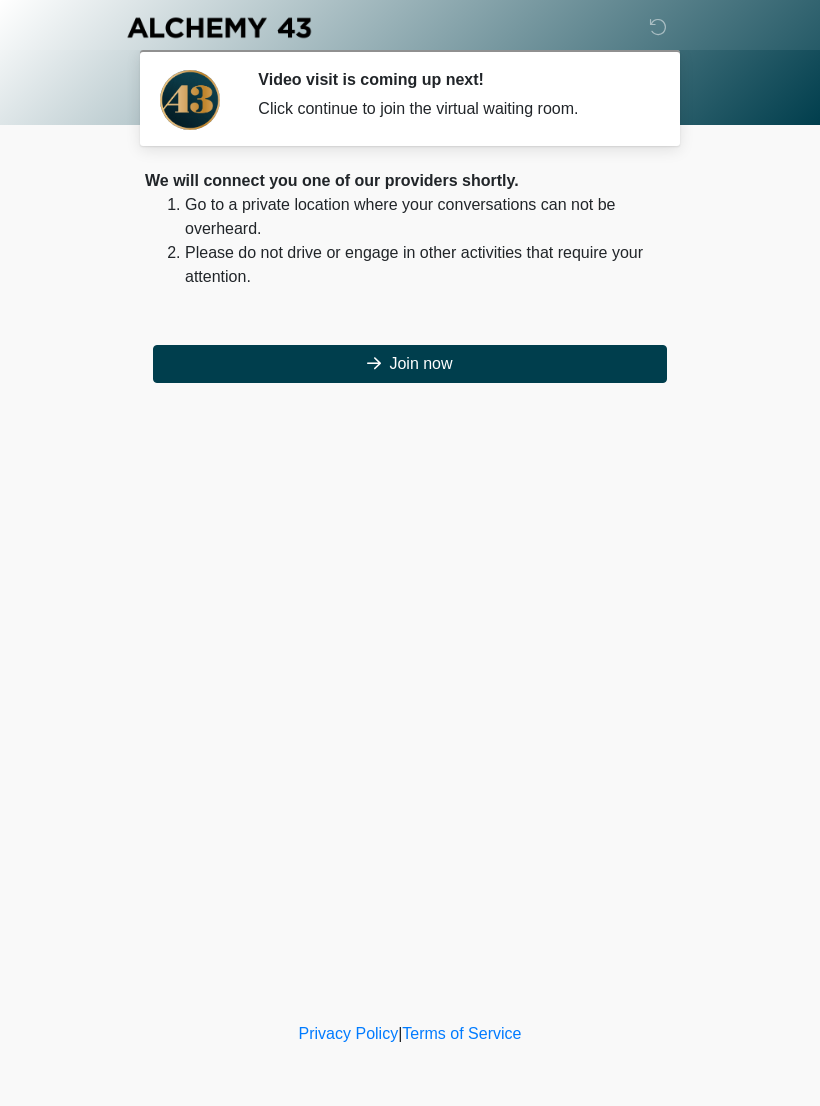 click on "Join now" at bounding box center (410, 364) 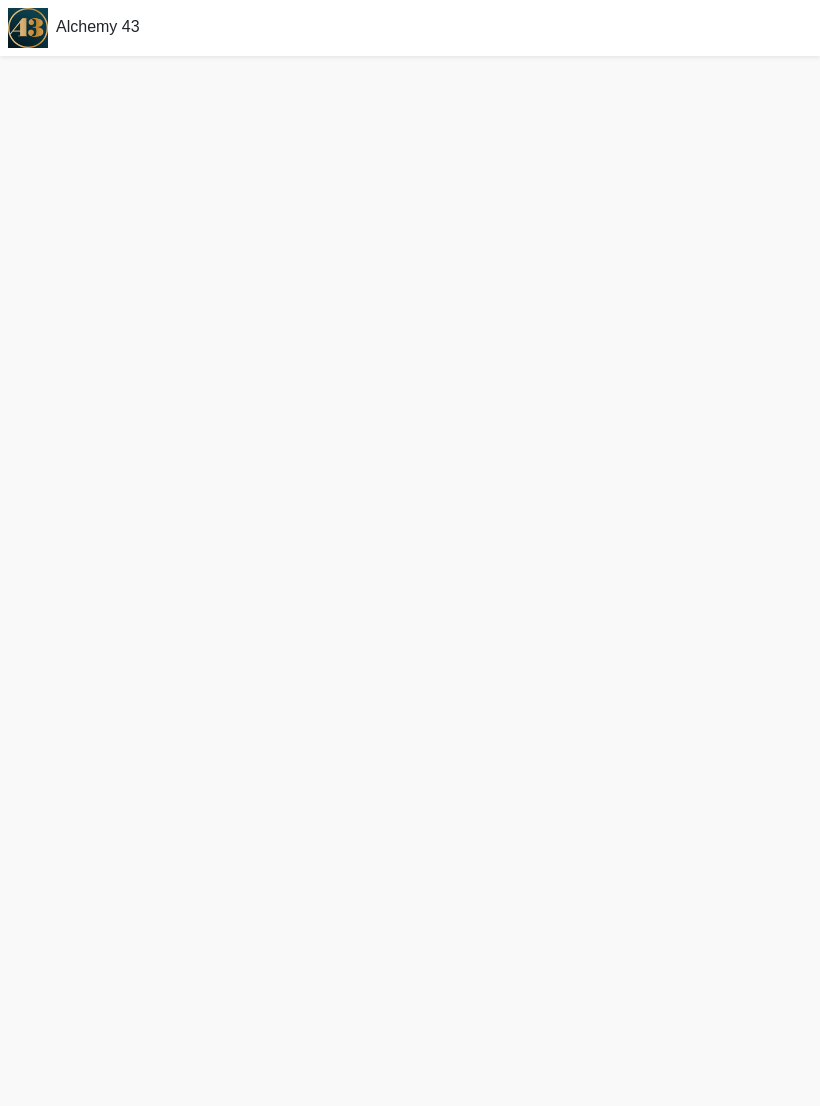 scroll, scrollTop: 0, scrollLeft: 0, axis: both 